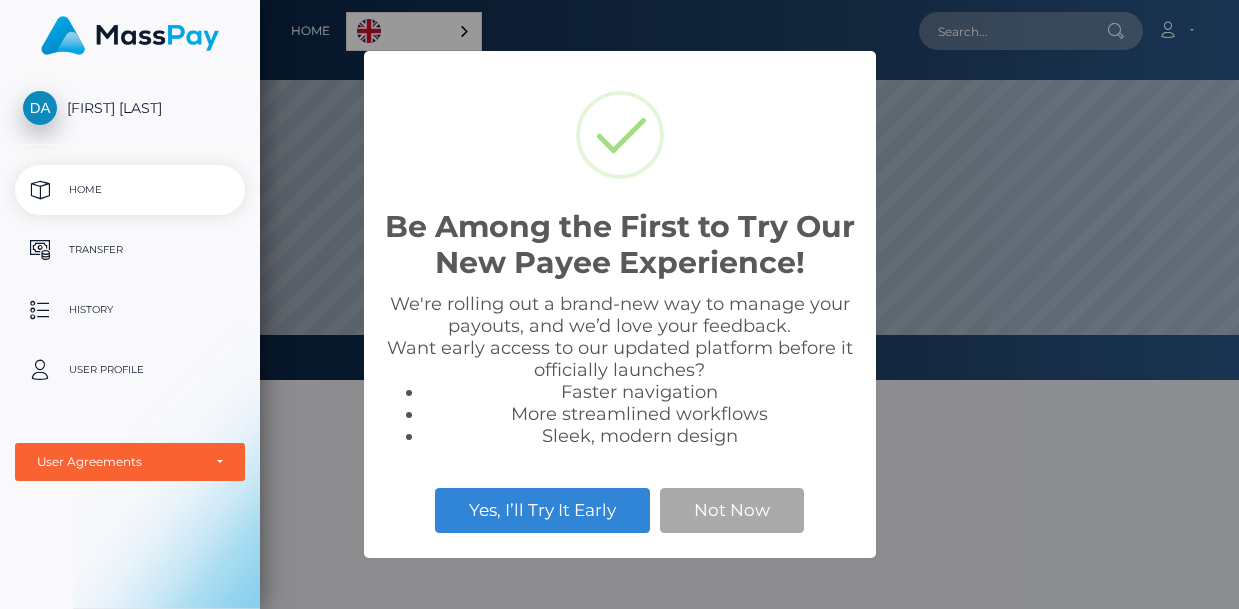 scroll, scrollTop: 0, scrollLeft: 0, axis: both 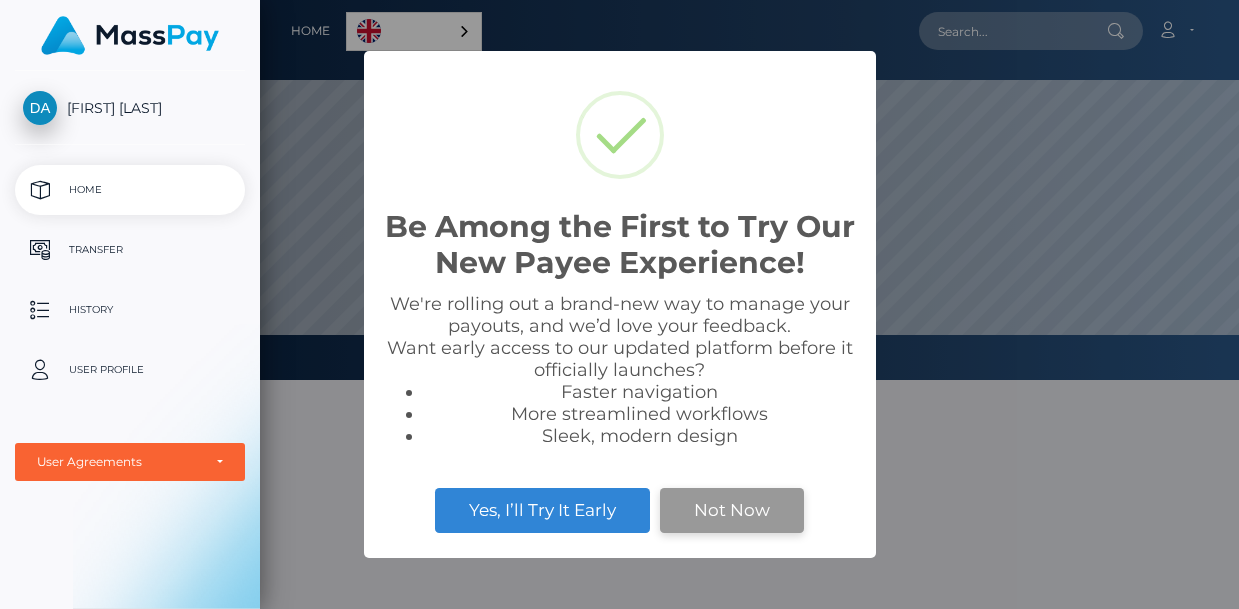 click on "Not Now" at bounding box center (732, 510) 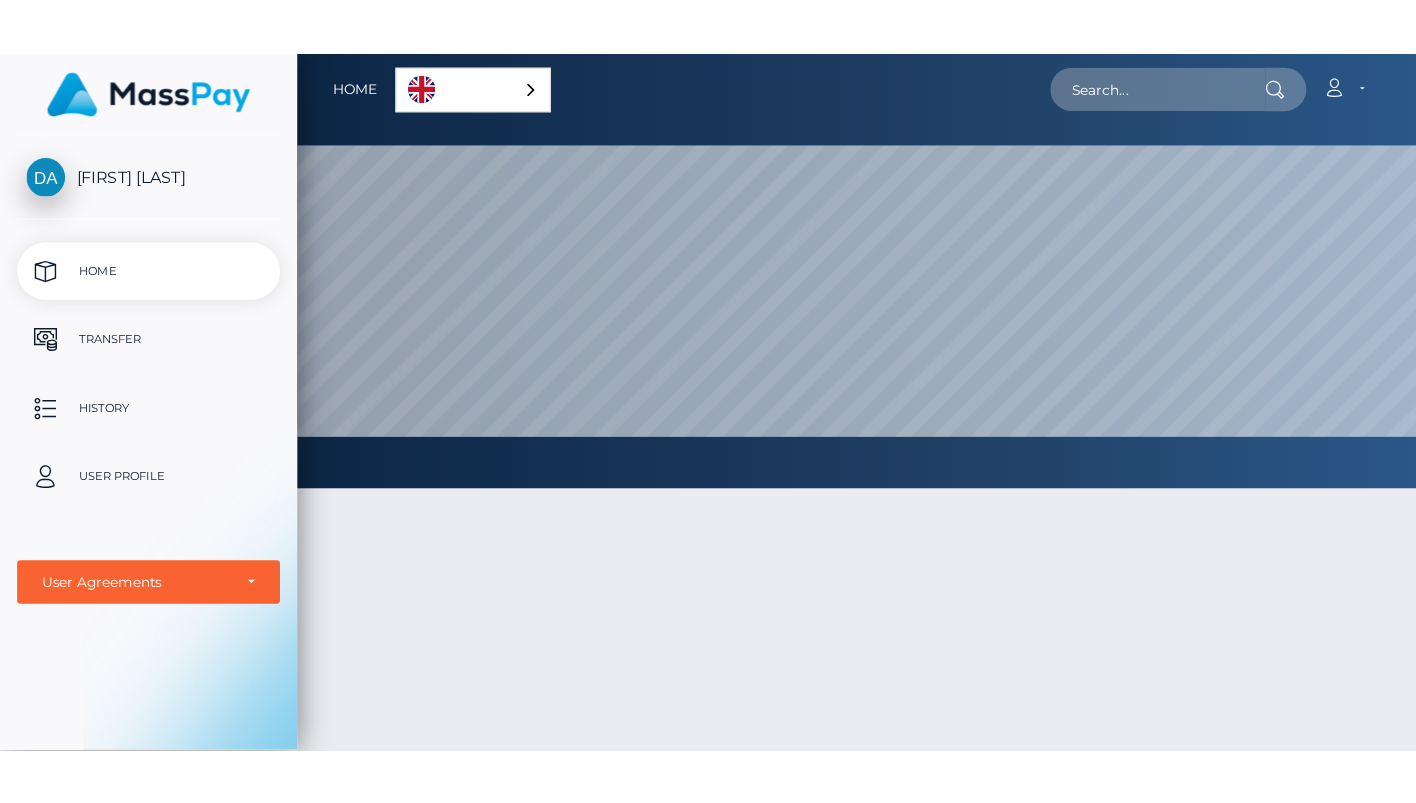 scroll, scrollTop: 999620, scrollLeft: 998844, axis: both 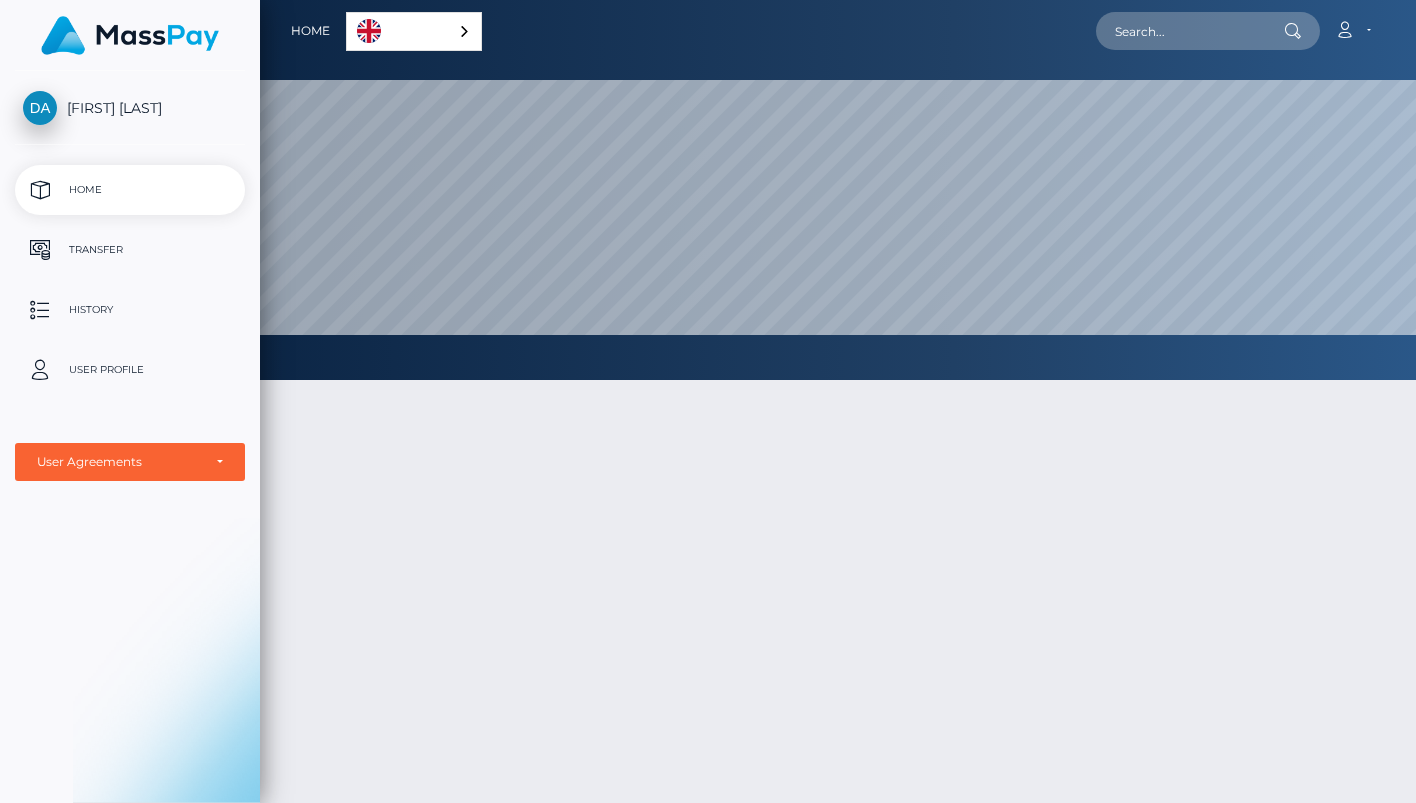 click on "Home" at bounding box center (130, 190) 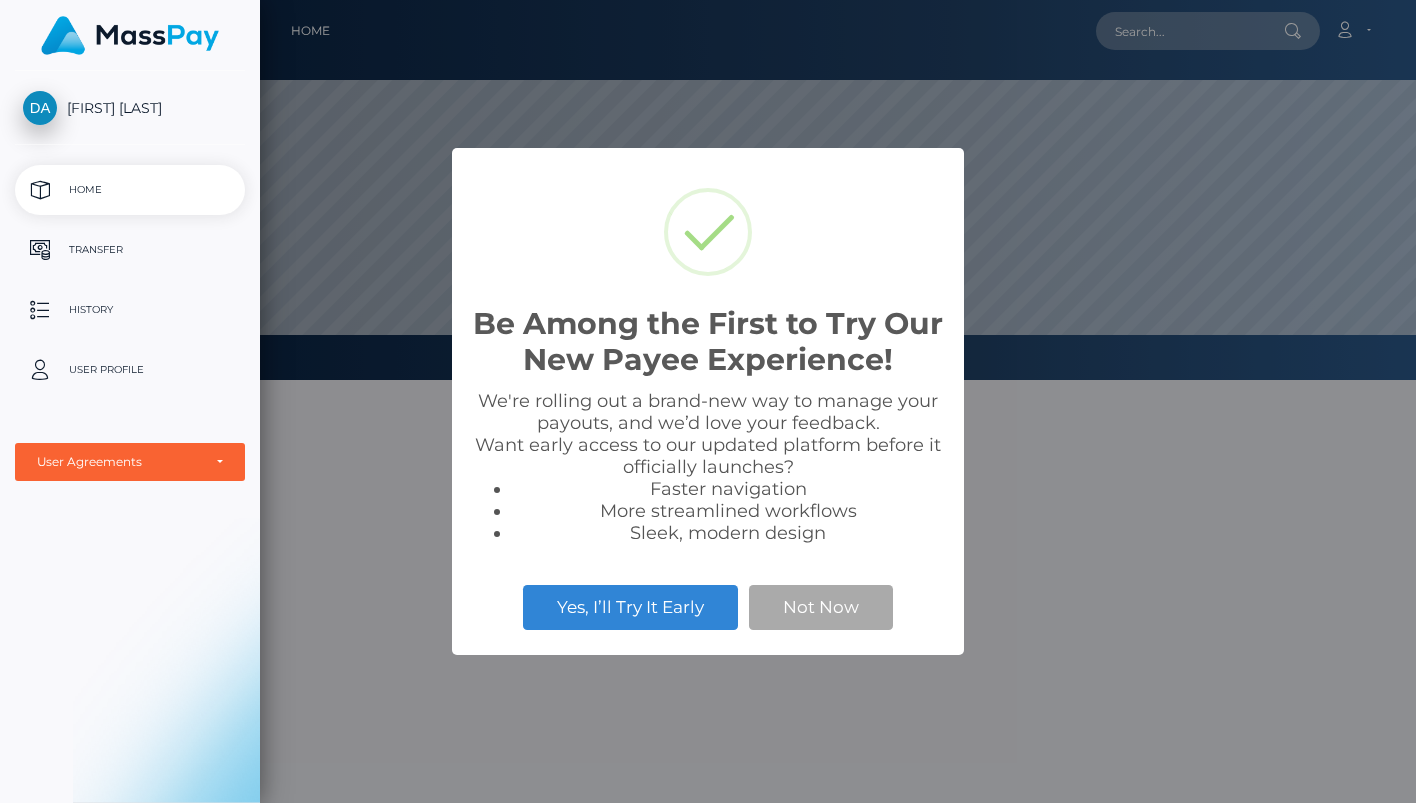 scroll, scrollTop: 0, scrollLeft: 0, axis: both 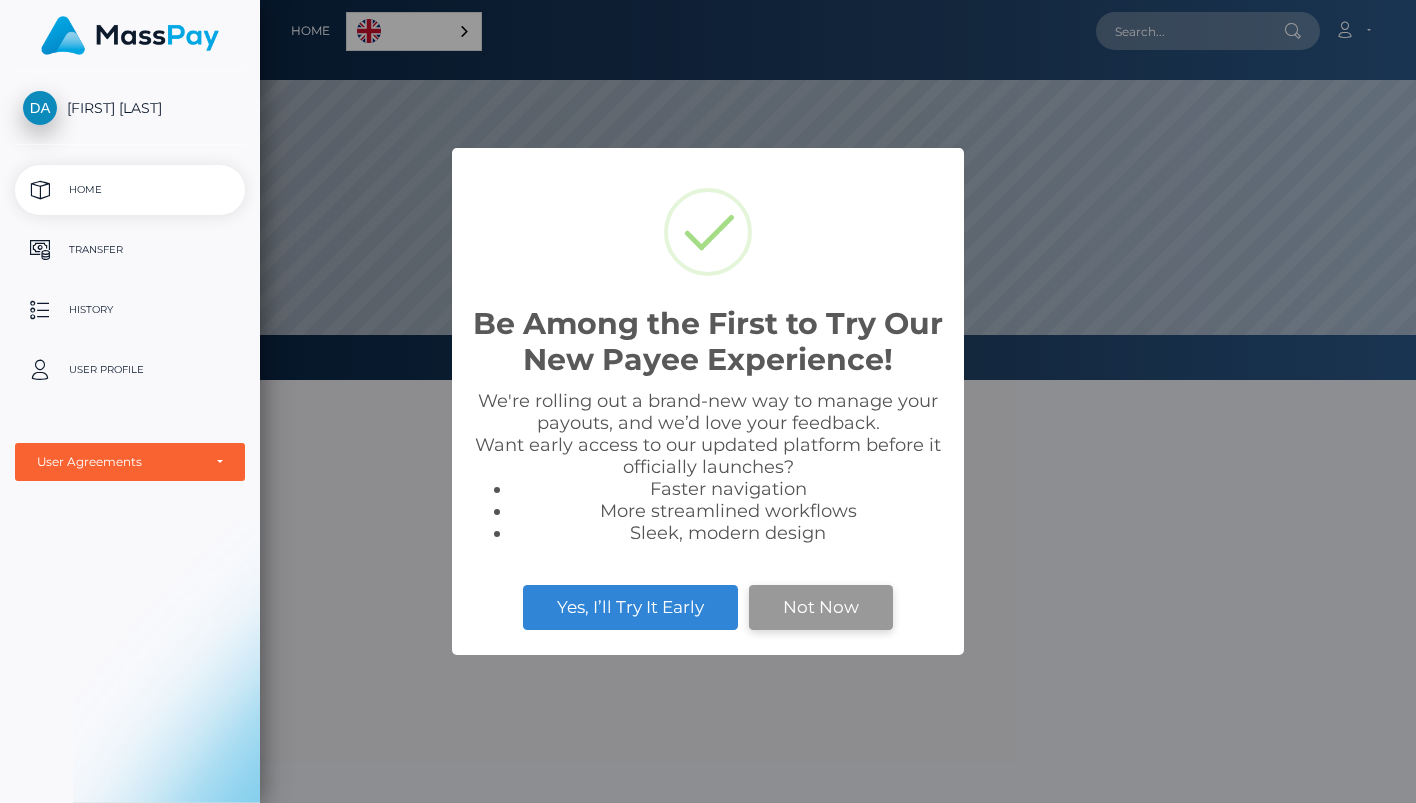 click on "Not Now" at bounding box center (821, 607) 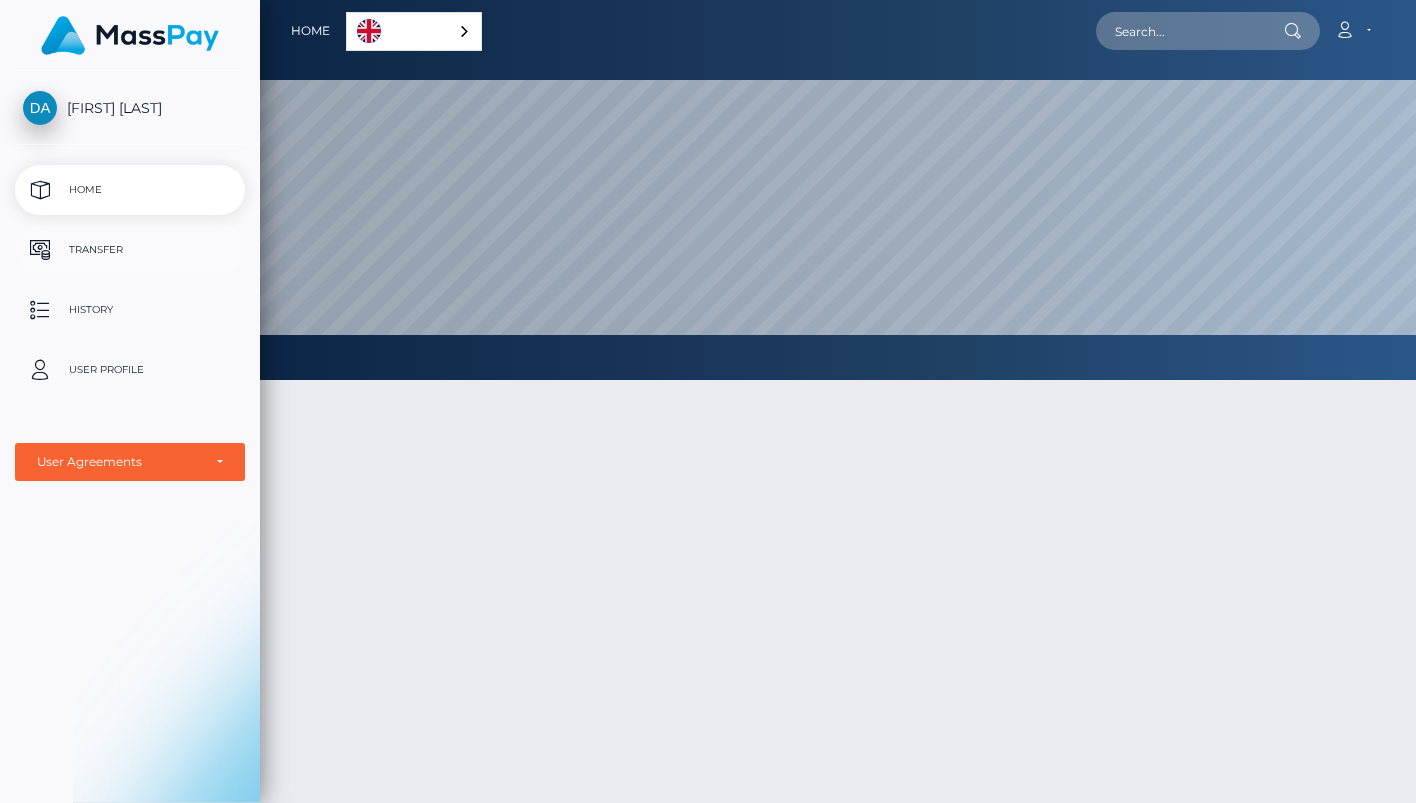 click on "Transfer" at bounding box center (130, 250) 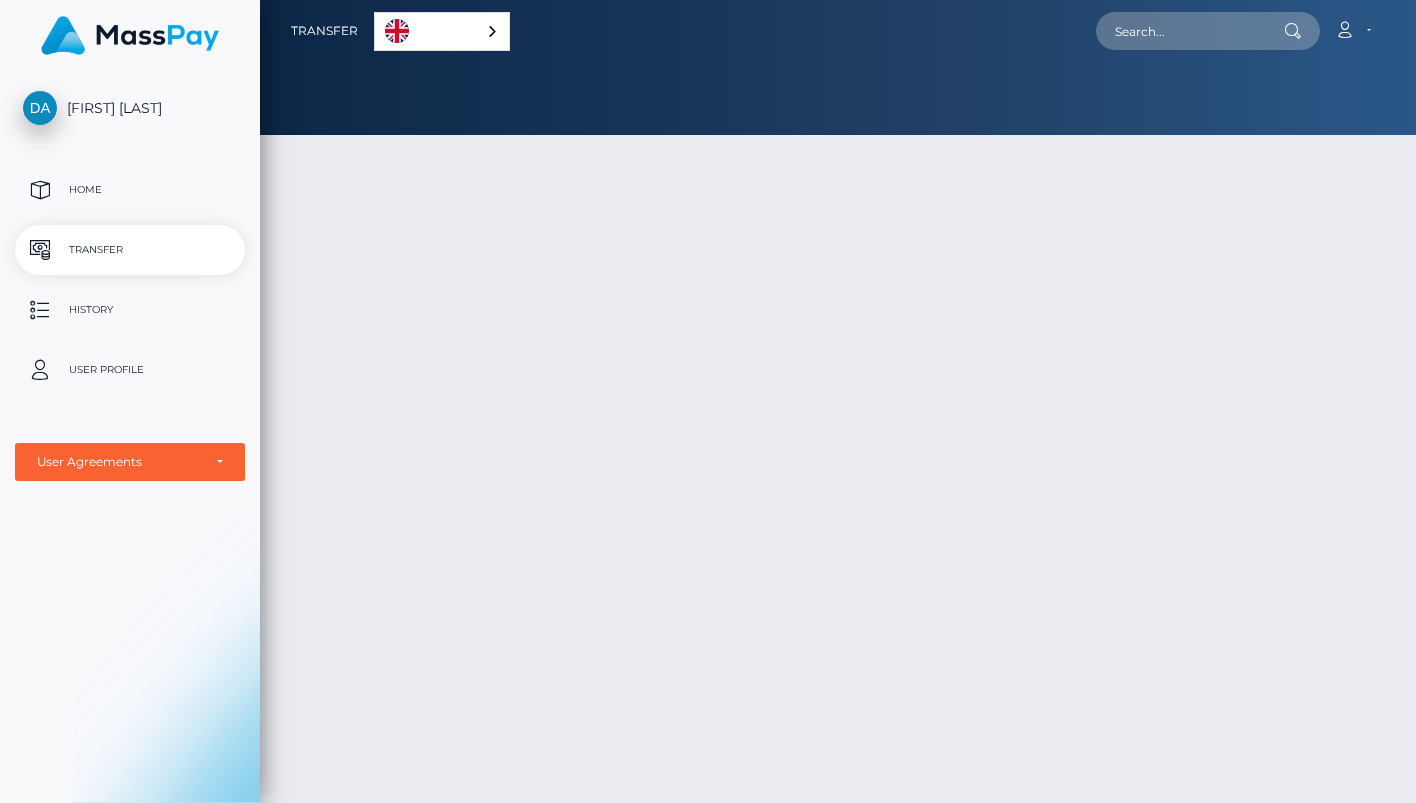 scroll, scrollTop: 0, scrollLeft: 0, axis: both 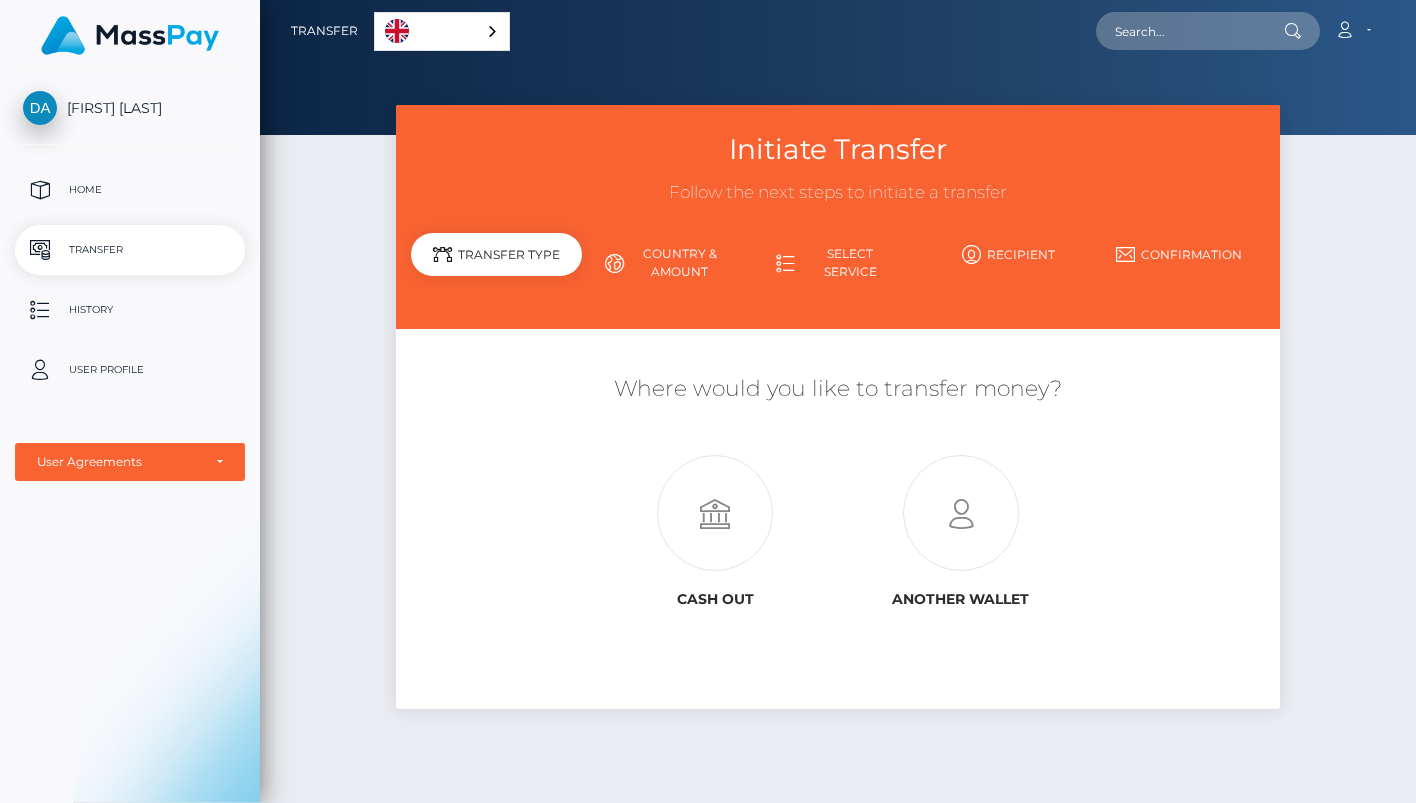 click on "Transfer" at bounding box center [130, 250] 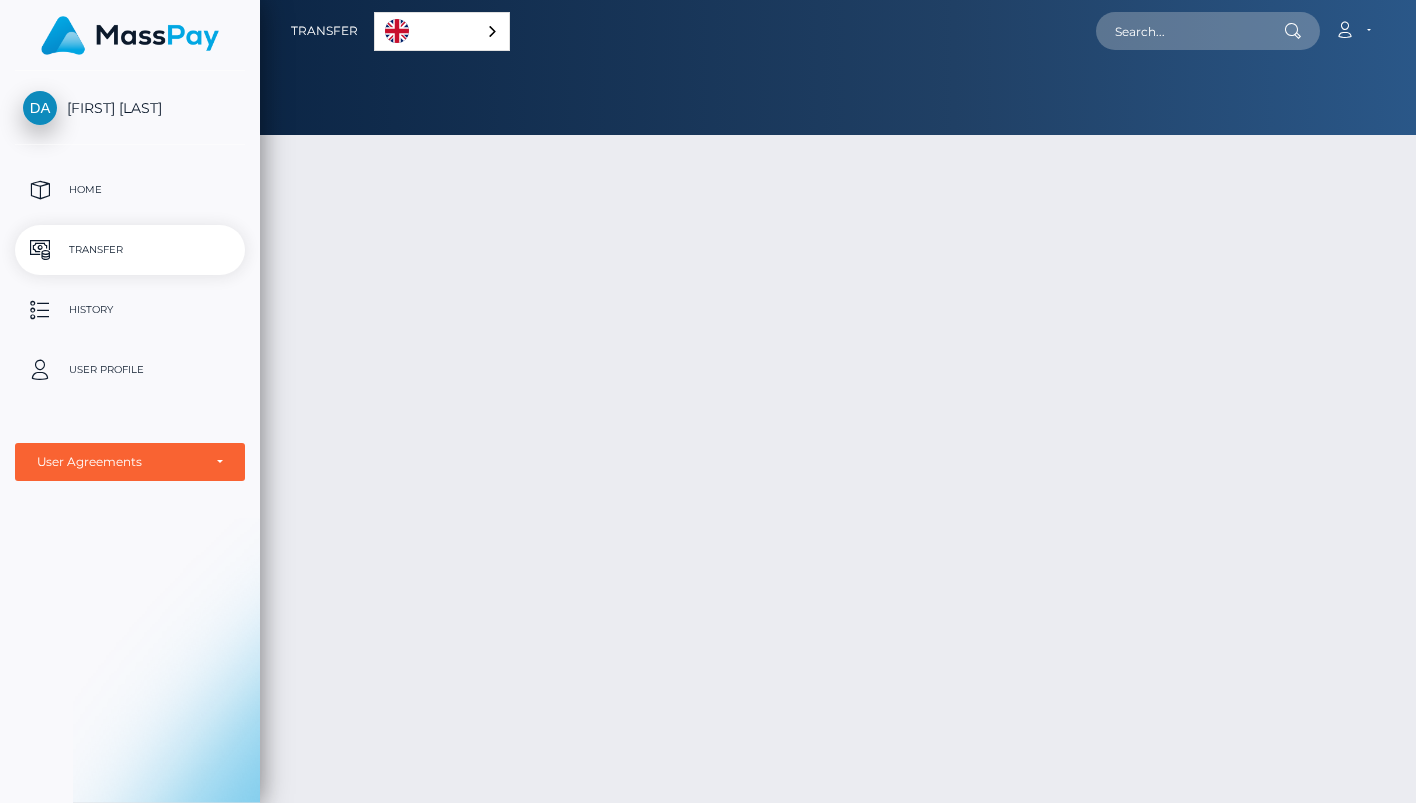 scroll, scrollTop: 0, scrollLeft: 0, axis: both 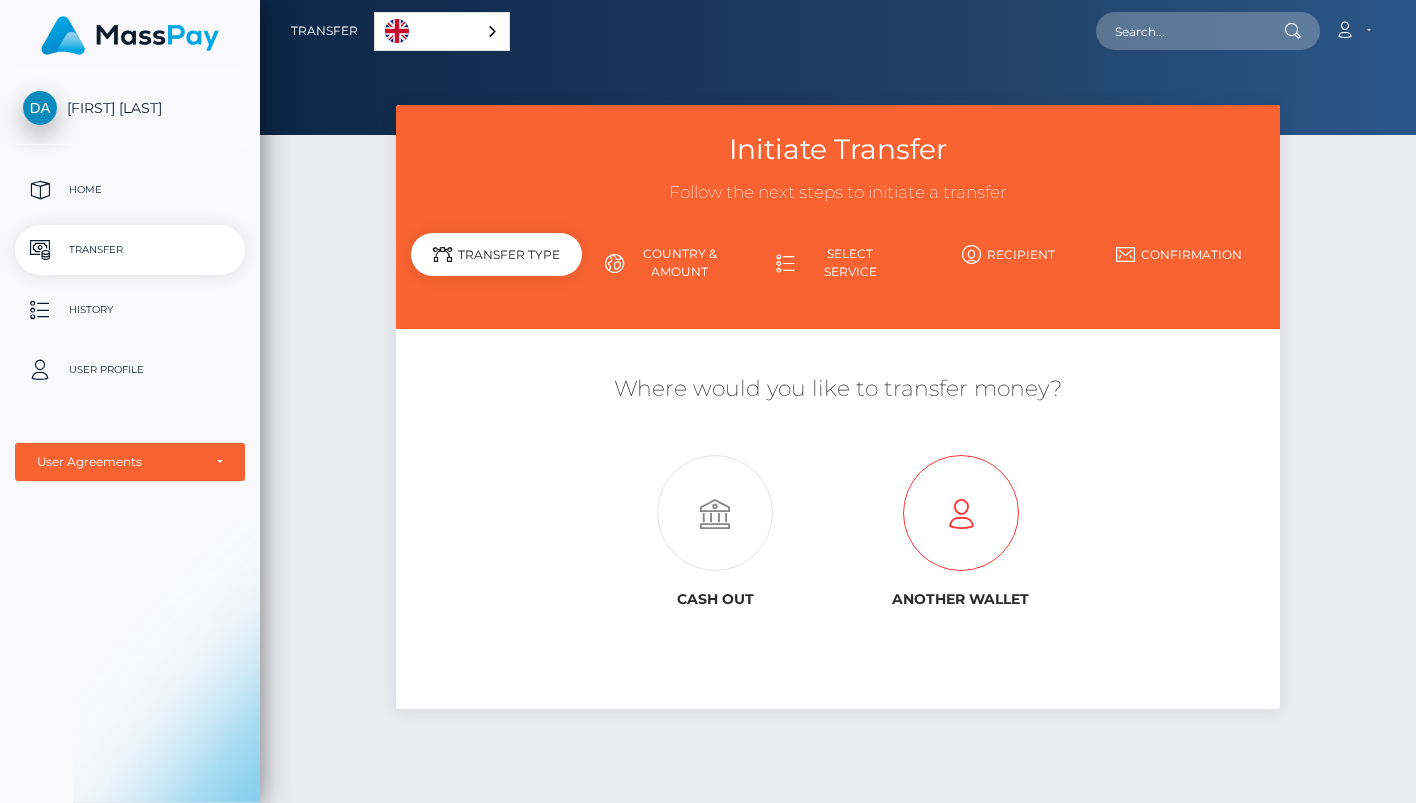 click at bounding box center (960, 514) 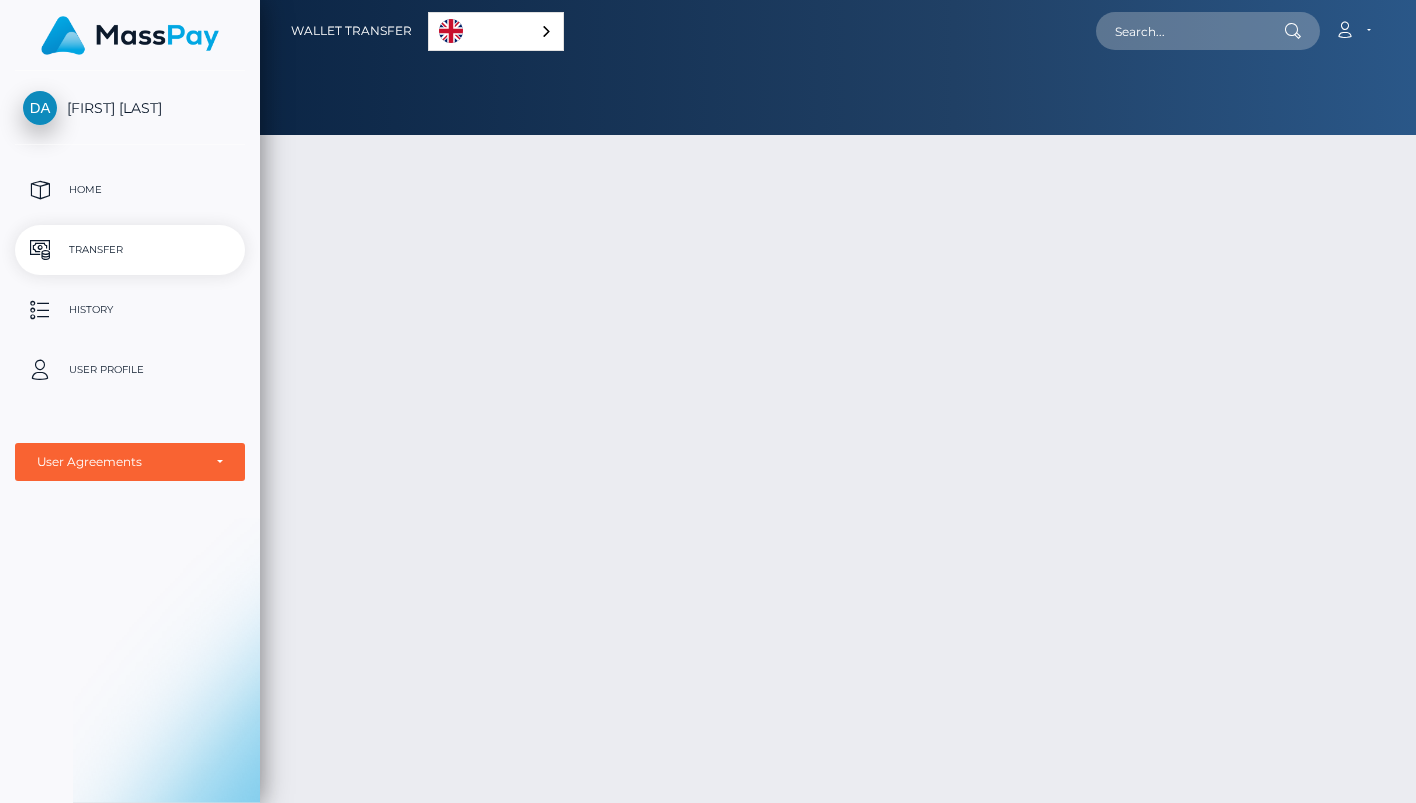 scroll, scrollTop: 0, scrollLeft: 0, axis: both 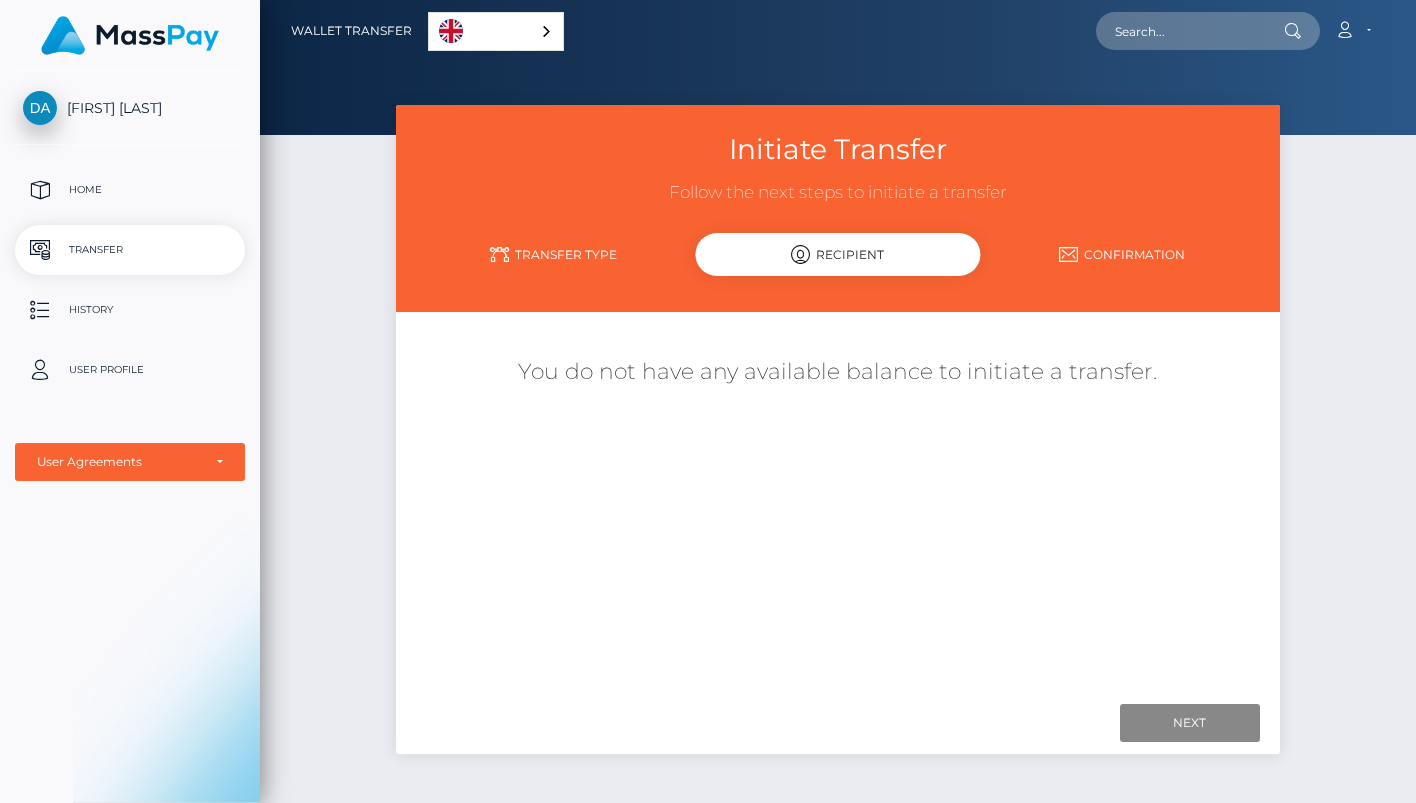 click on "You do not have any available balance to initiate a transfer." at bounding box center [837, 372] 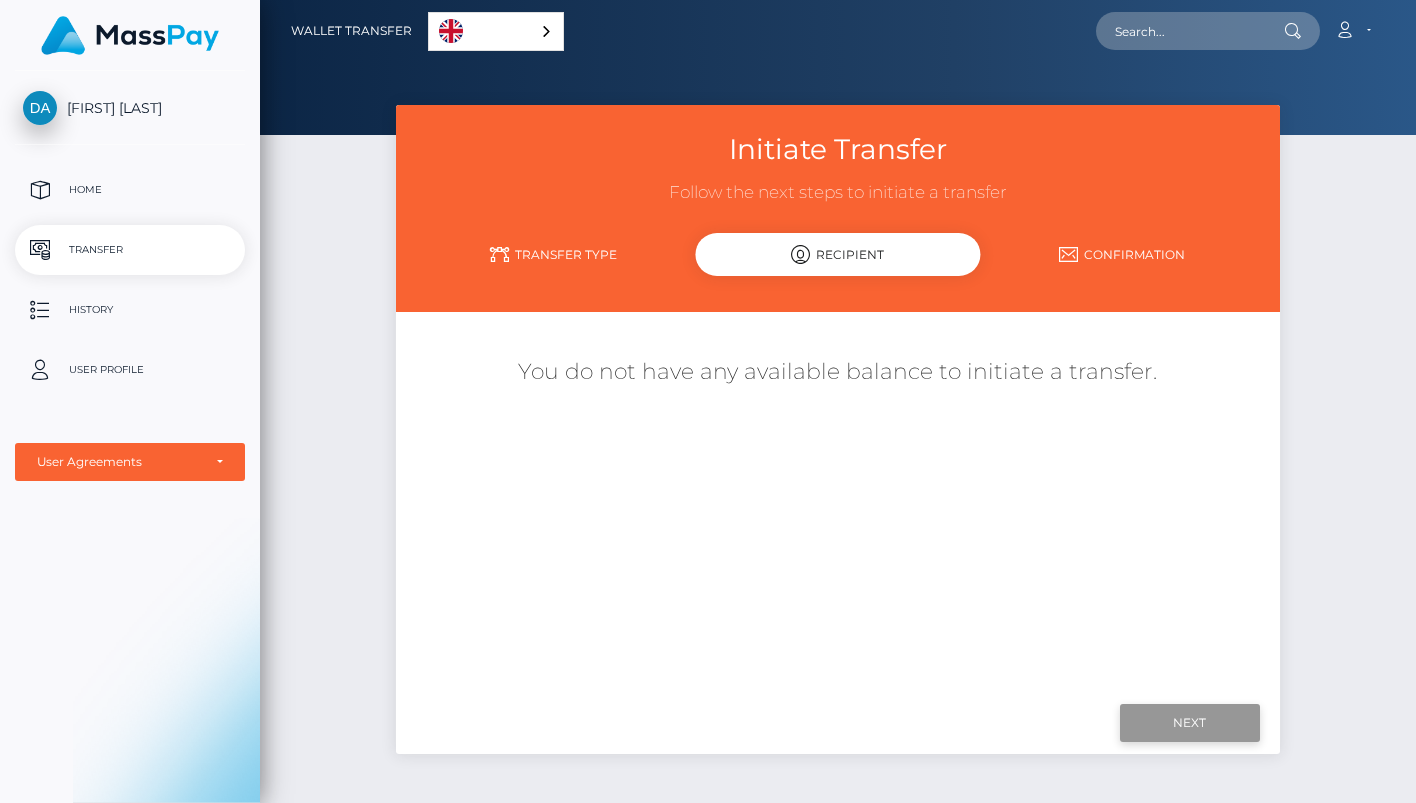 click on "Next" at bounding box center [1190, 723] 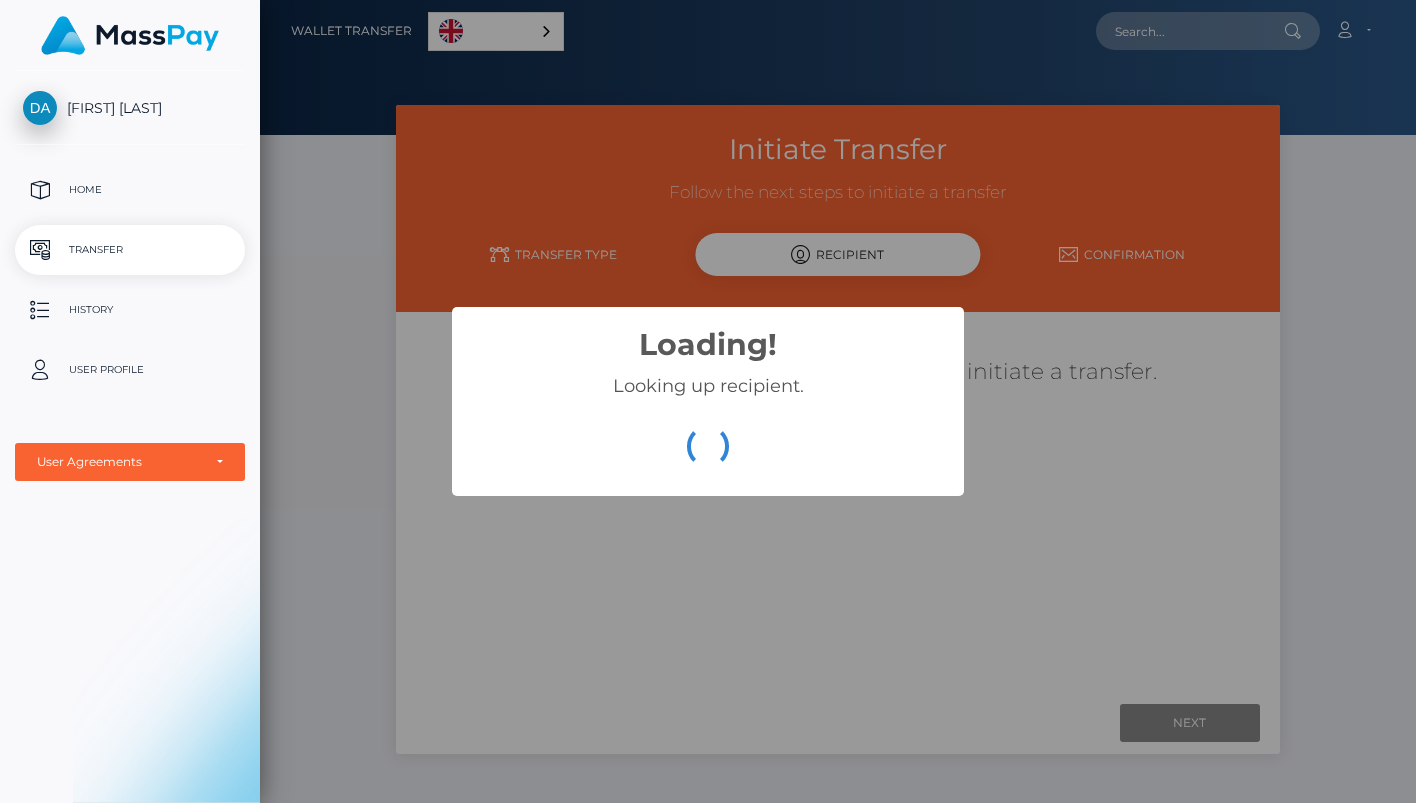 click on "Loading! × Looking up recipient. OK Cancel" at bounding box center (708, 401) 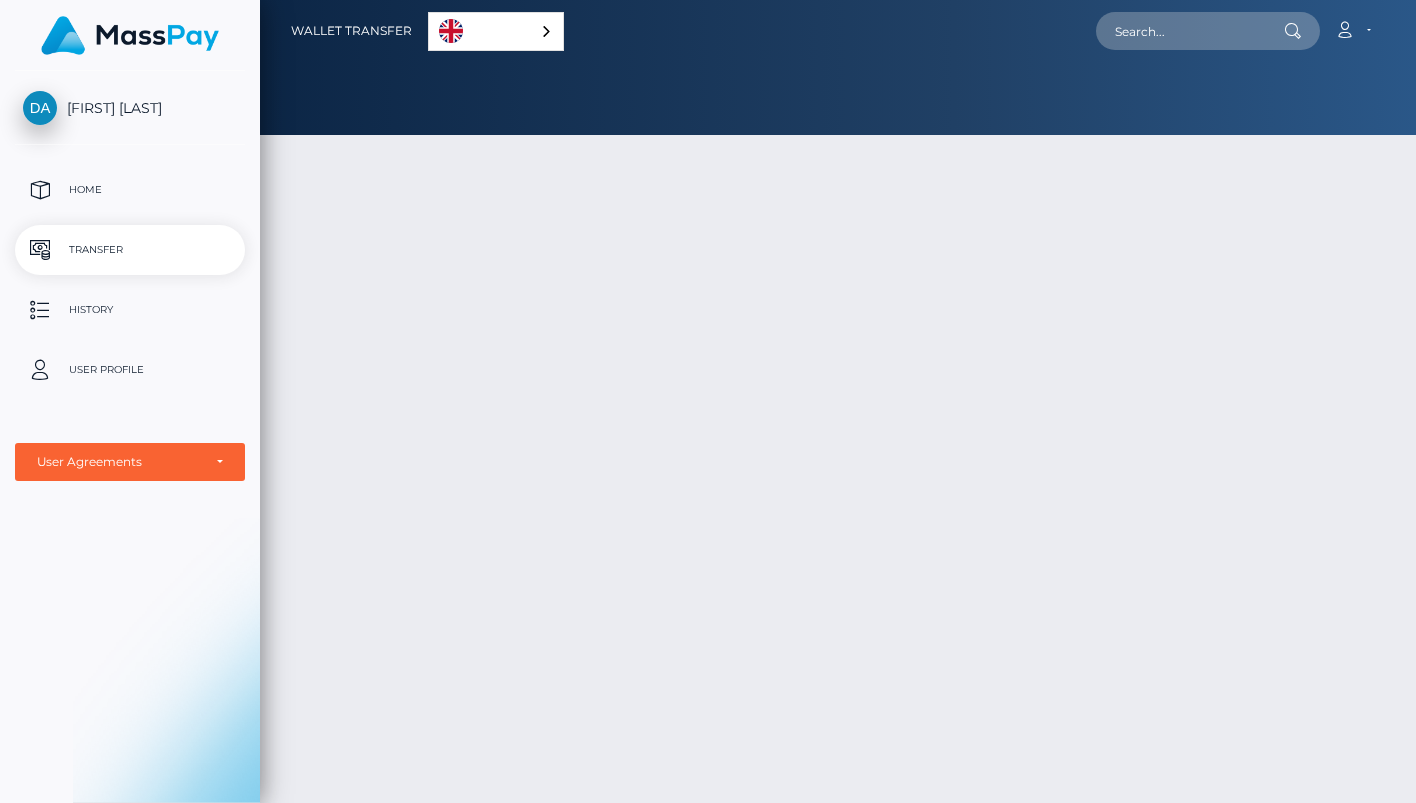 scroll, scrollTop: 0, scrollLeft: 0, axis: both 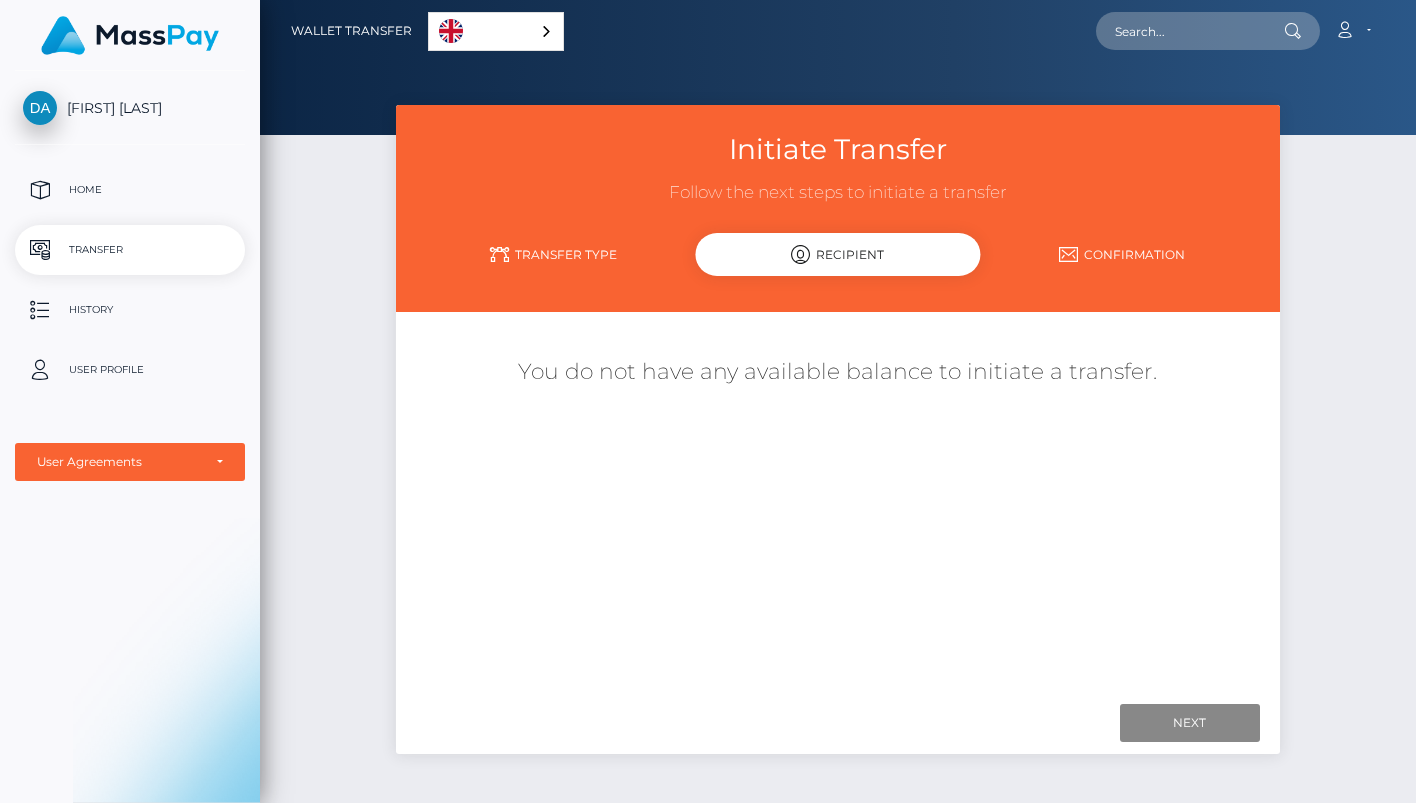 click on "Transfer Type" at bounding box center [553, 254] 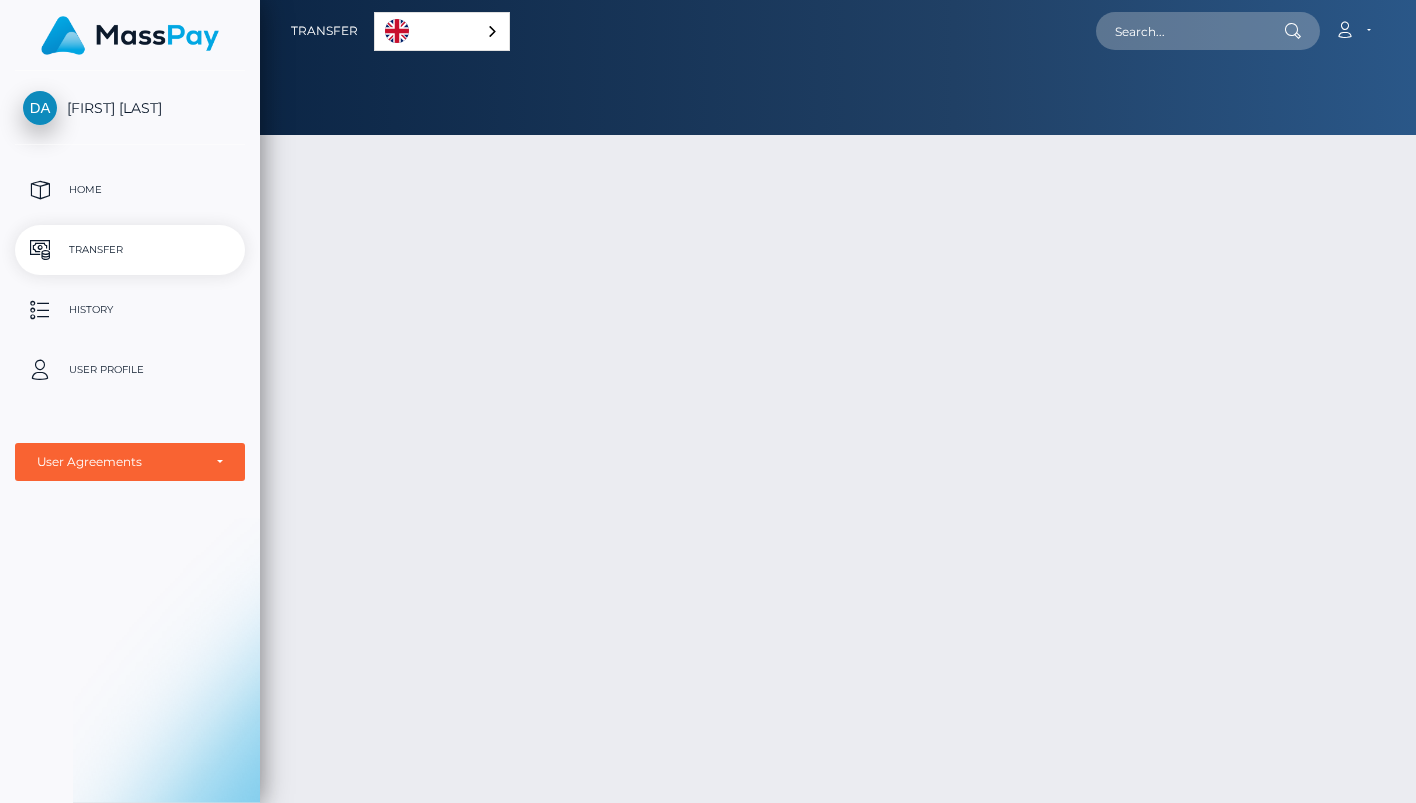 scroll, scrollTop: 0, scrollLeft: 0, axis: both 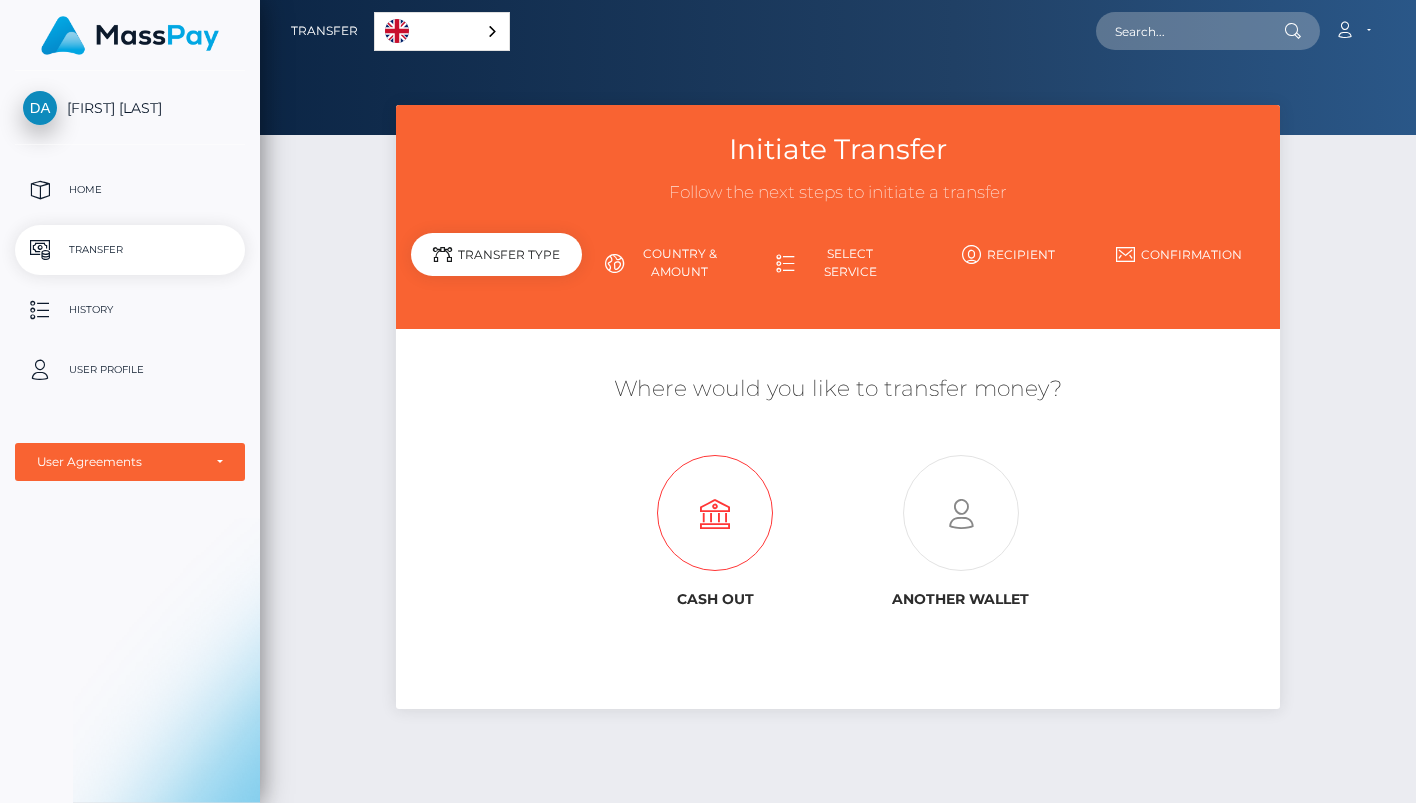 click at bounding box center (715, 514) 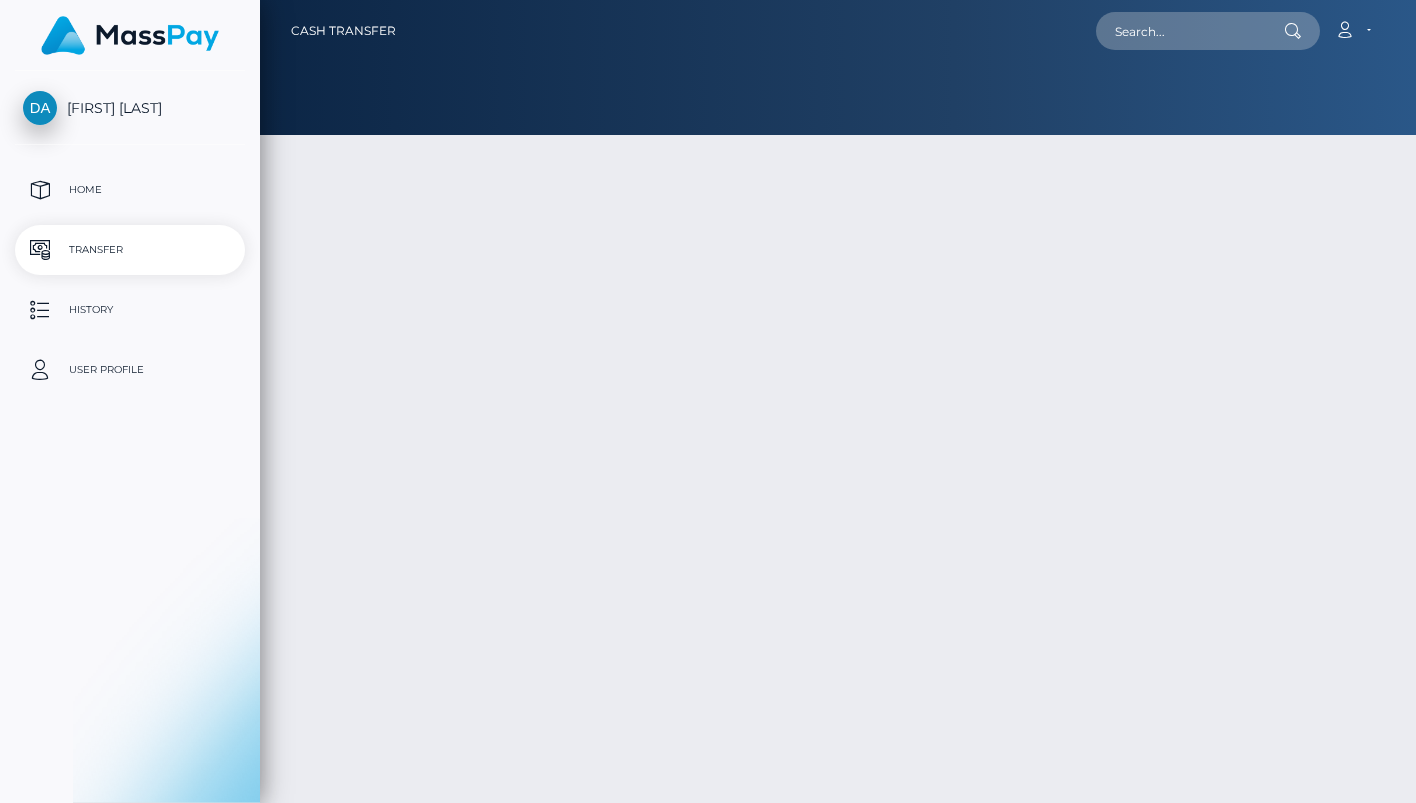 scroll, scrollTop: 0, scrollLeft: 0, axis: both 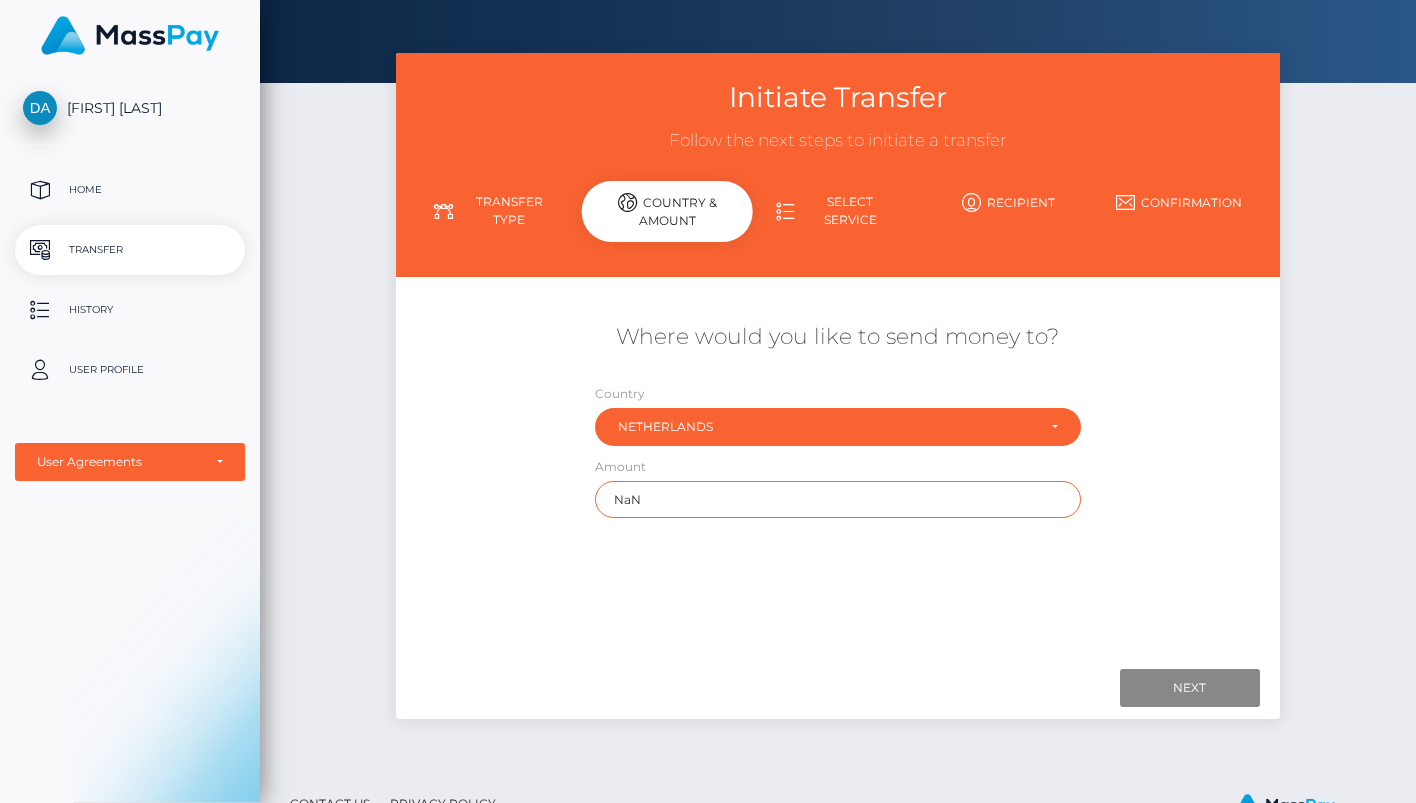 click on "NaN" at bounding box center [837, 499] 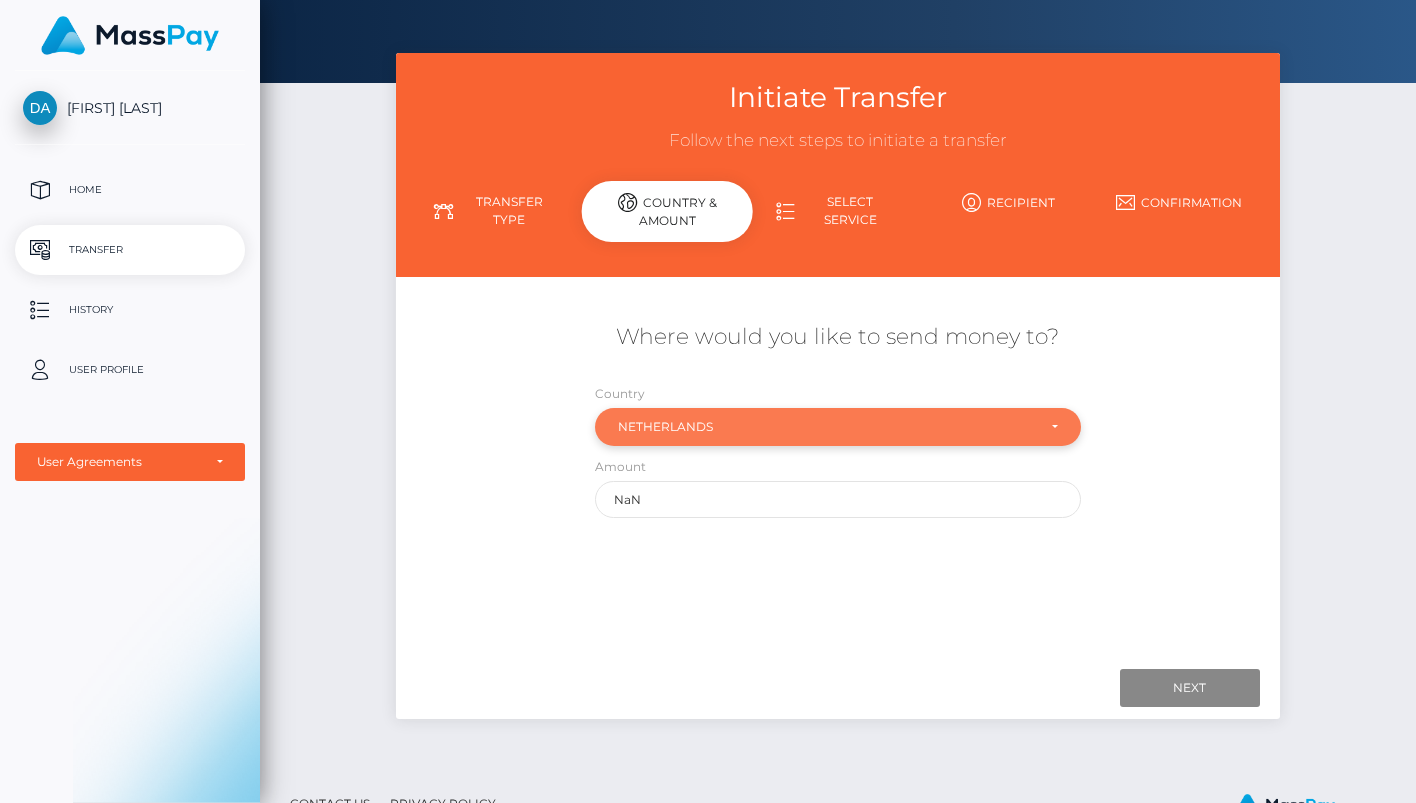 click on "Netherlands" at bounding box center (826, 427) 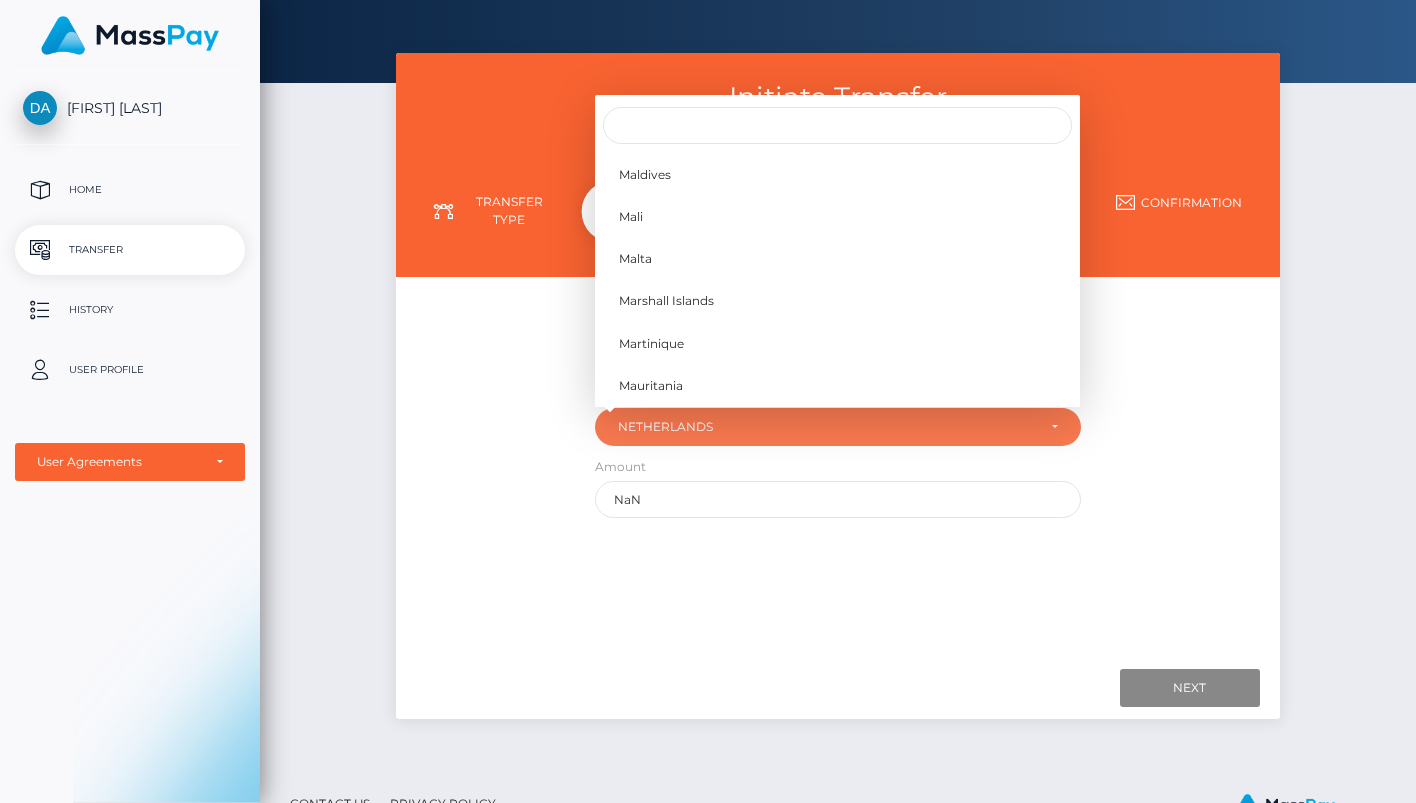 click on "Where would you like to send money to?
Country
Abkhazia
Afghanistan
Albania
Algeria
American Samoa   Andorra   Angola   Anguilla   Antarctica   Chad" at bounding box center (837, 469) 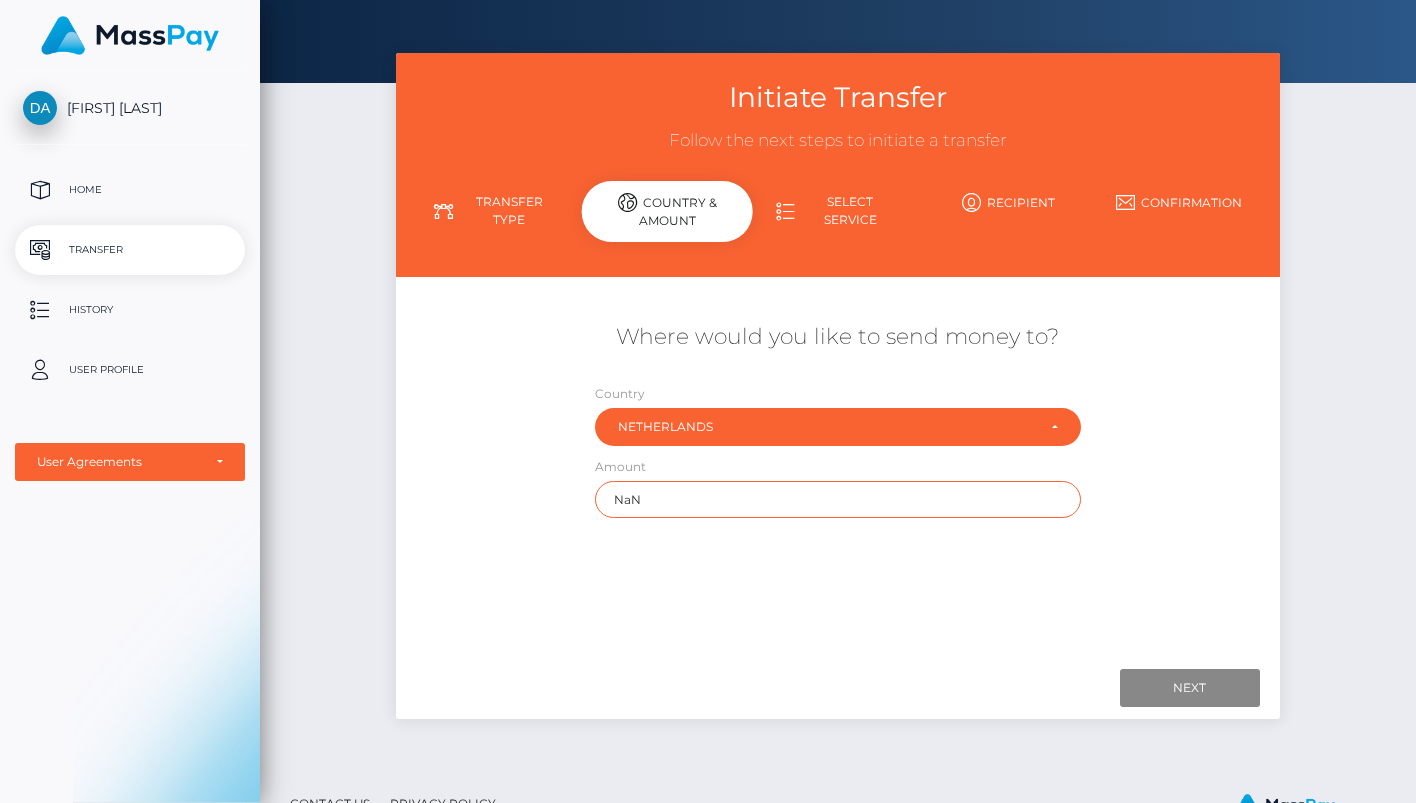 click on "NaN" at bounding box center [837, 499] 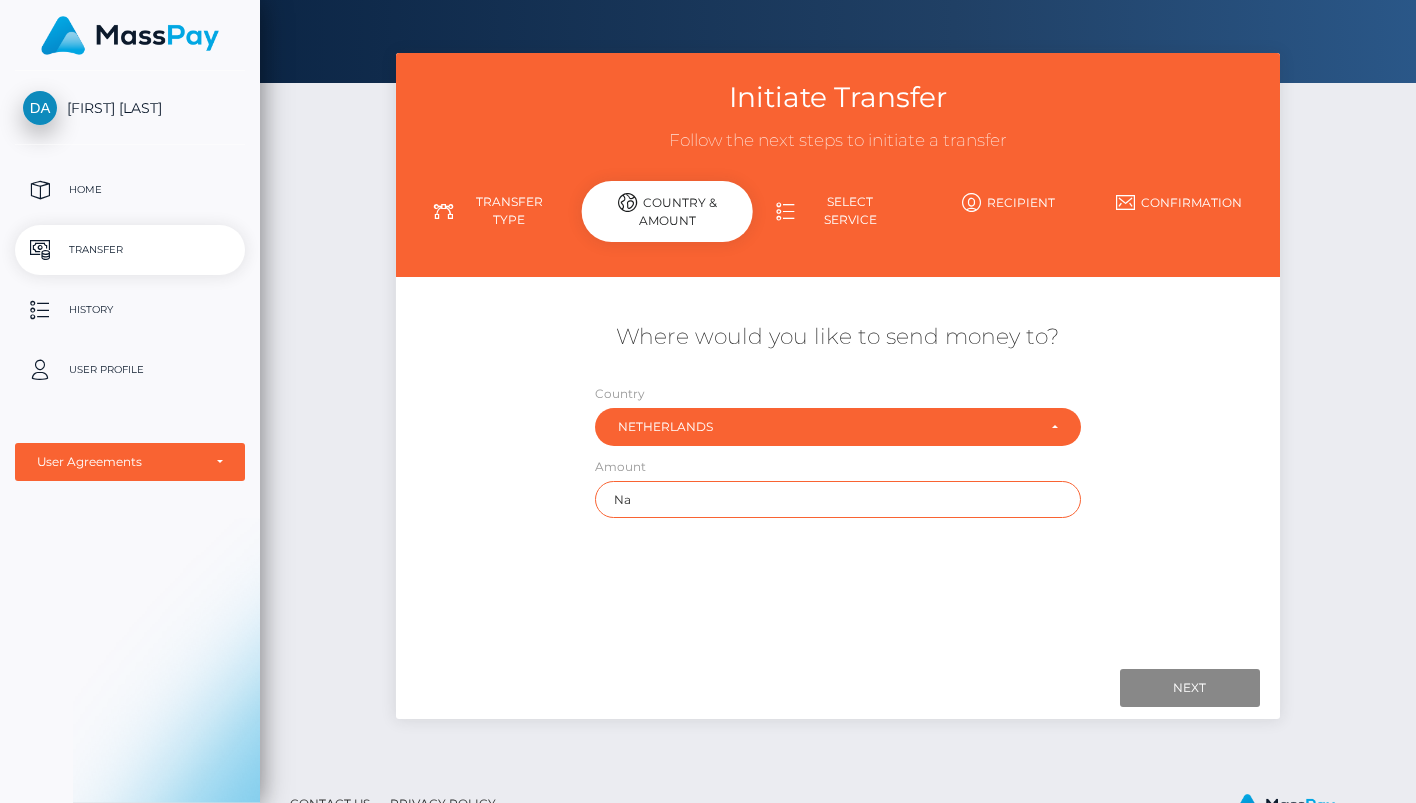 type on "N" 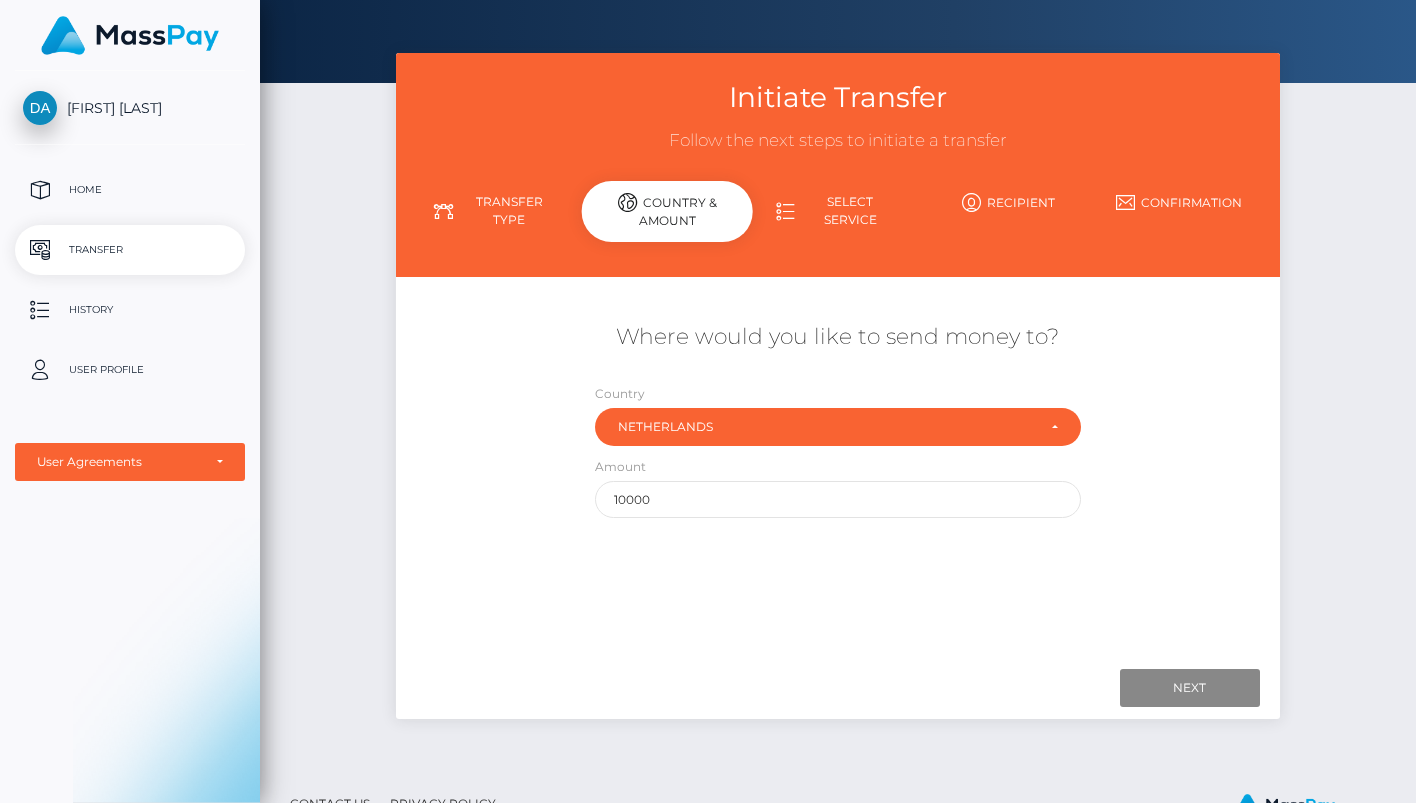click on "Where would you like to send money to?
Country
Abkhazia
Afghanistan
Albania
Algeria
American Samoa   Andorra   Angola   Anguilla   Antarctica   Chad" at bounding box center [837, 469] 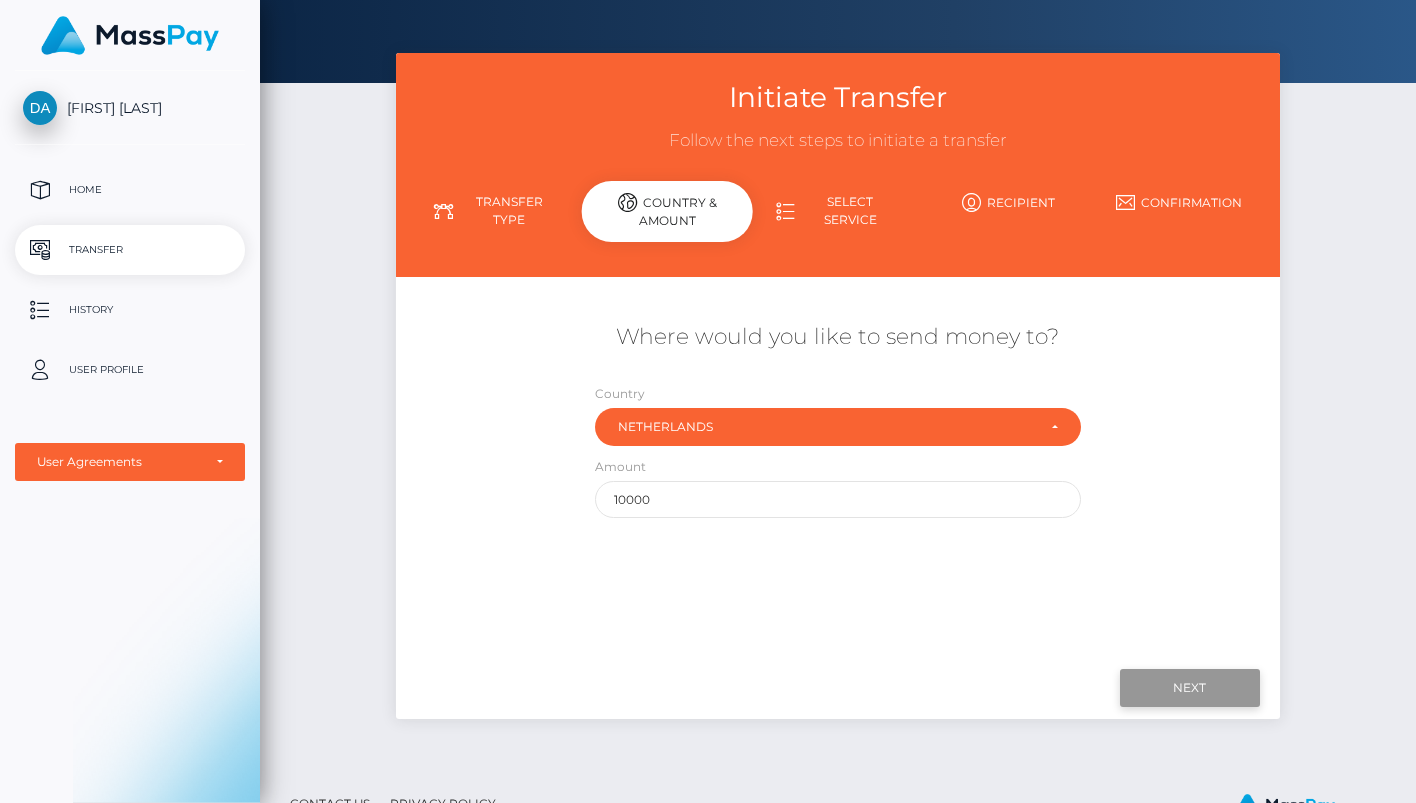 click on "Next" at bounding box center [1190, 688] 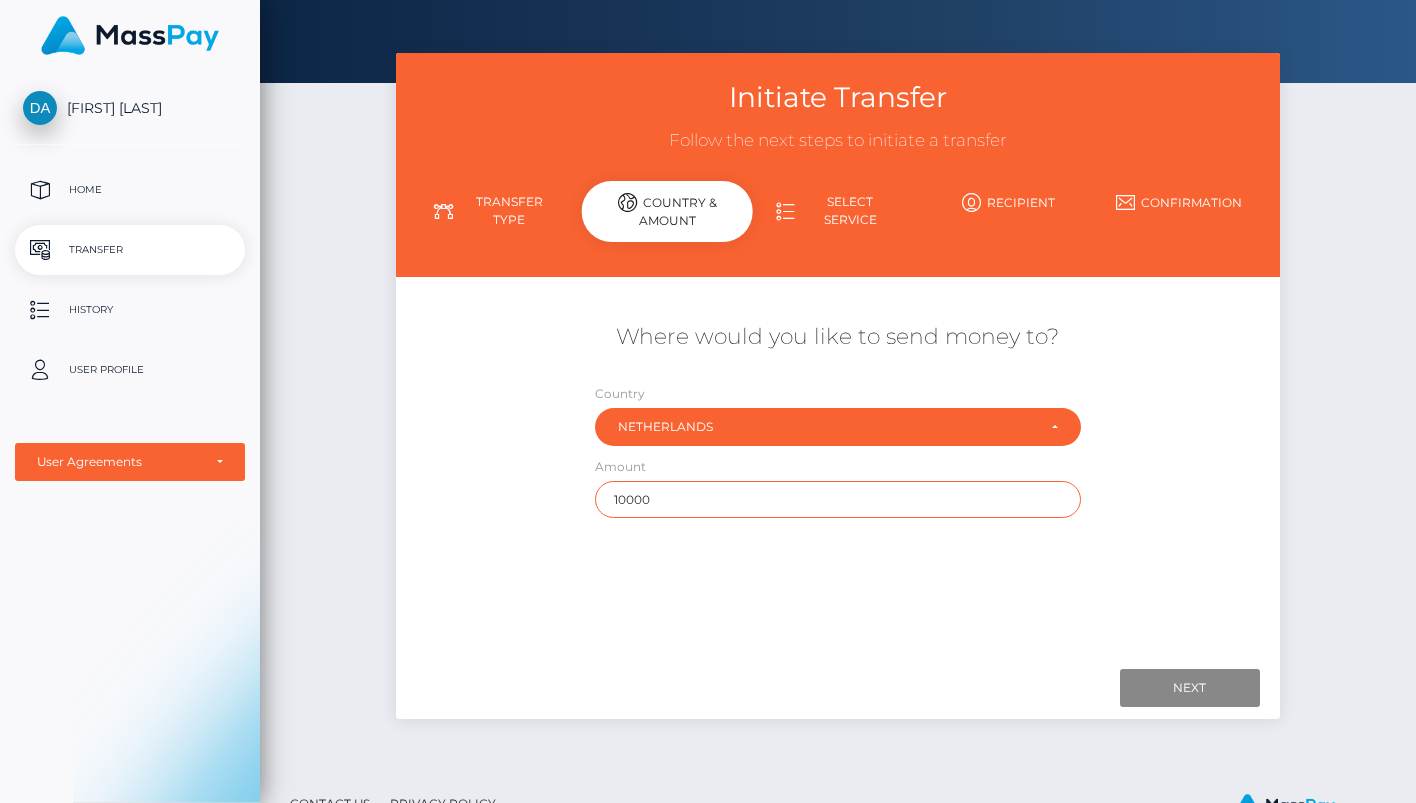 click on "10000" at bounding box center (837, 499) 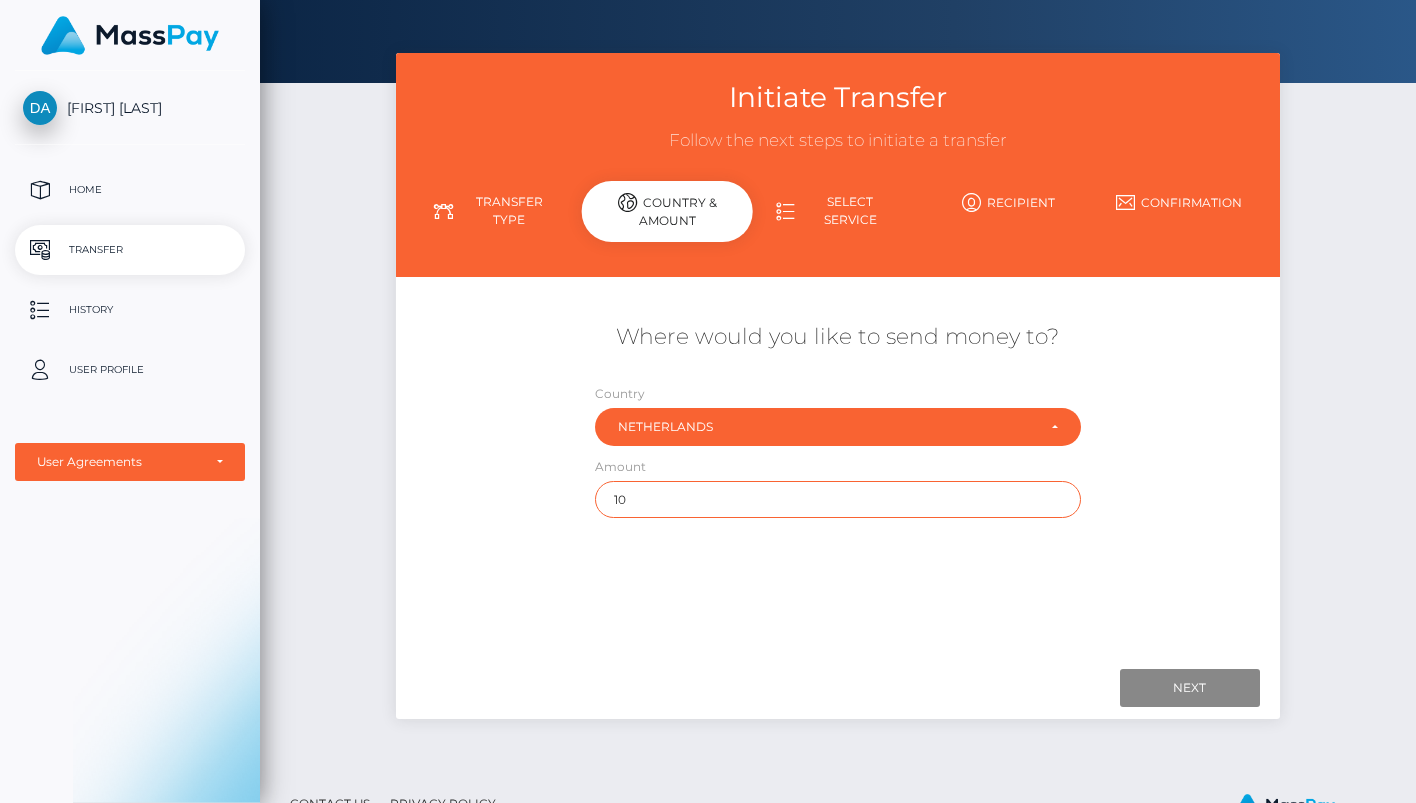 type on "1" 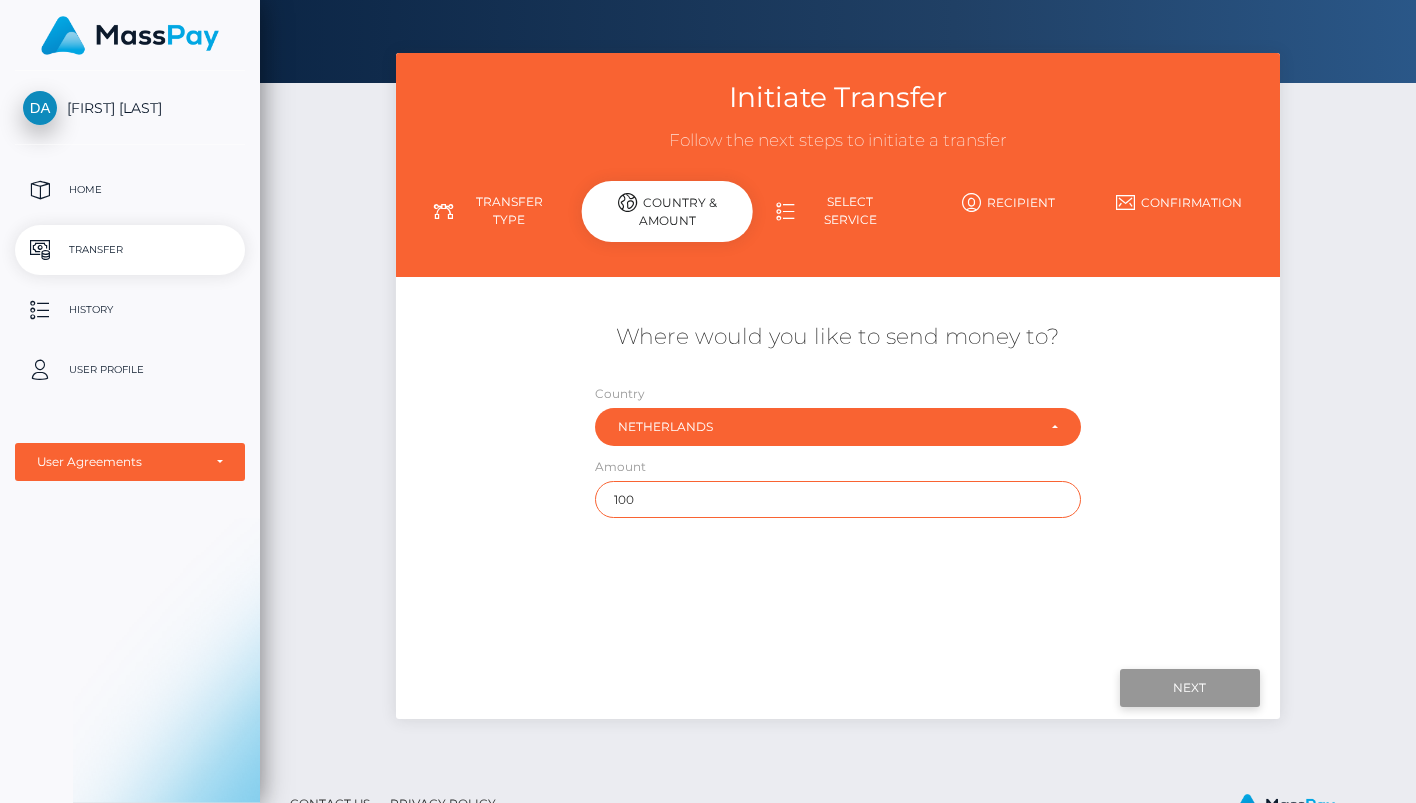 type on "100" 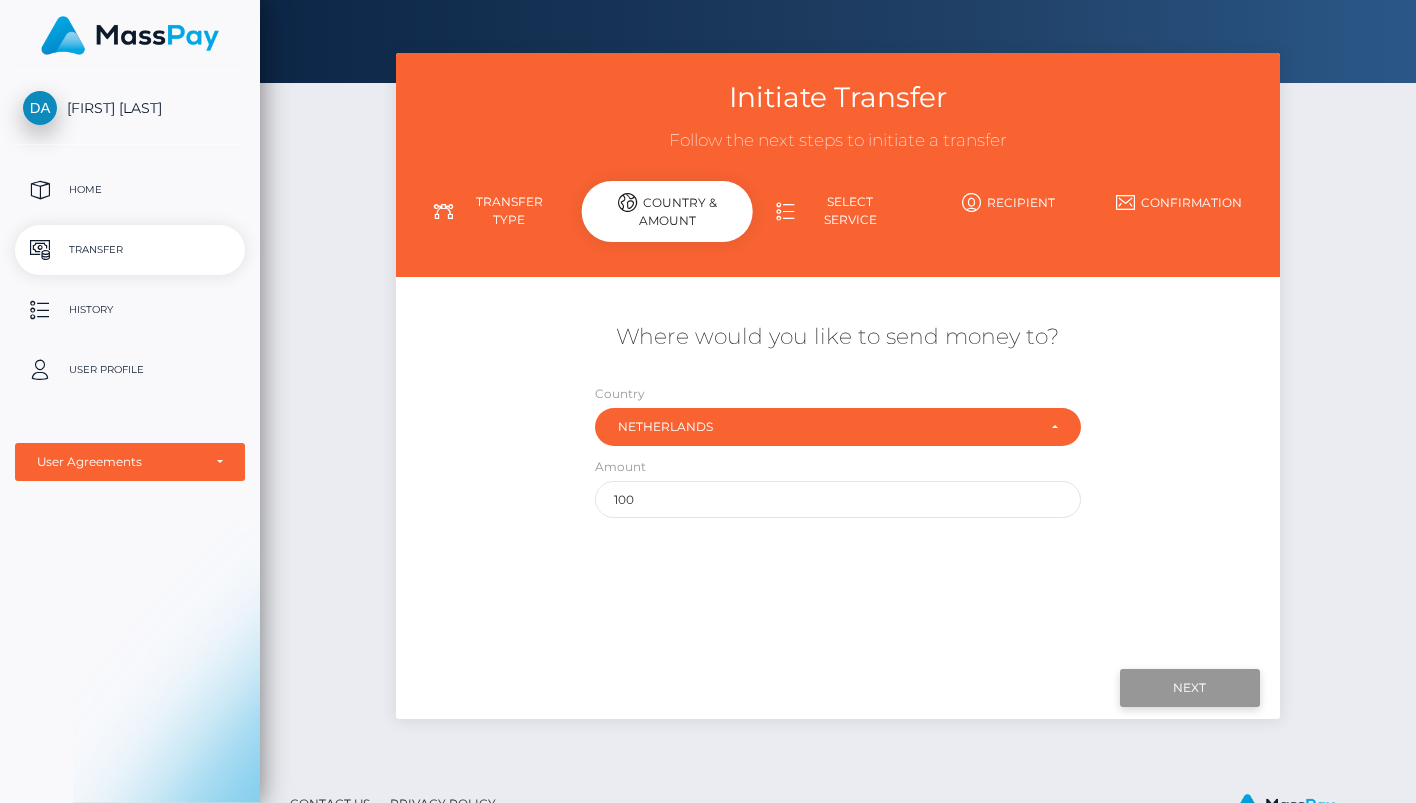 click on "Next" at bounding box center [1190, 688] 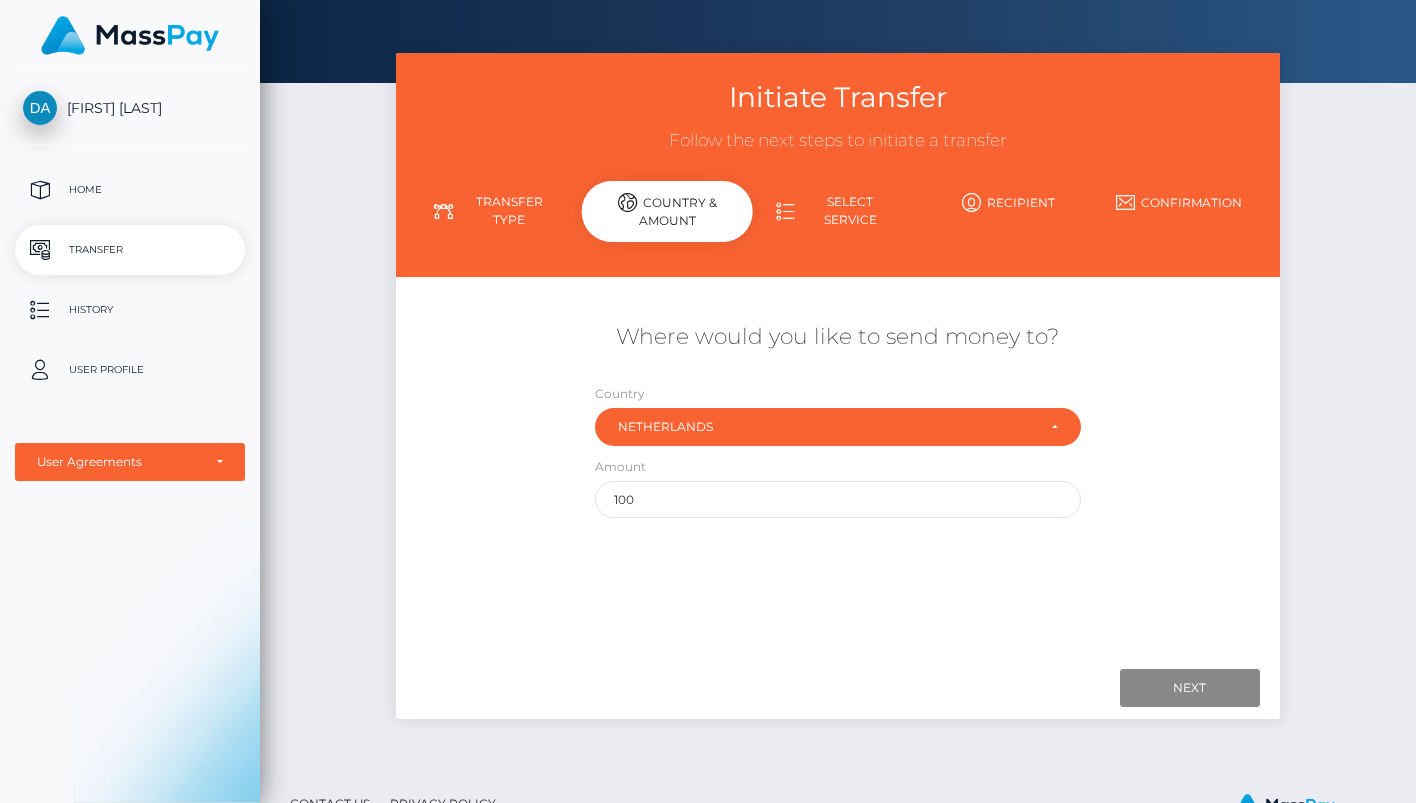 click on "Select Service" at bounding box center (838, 211) 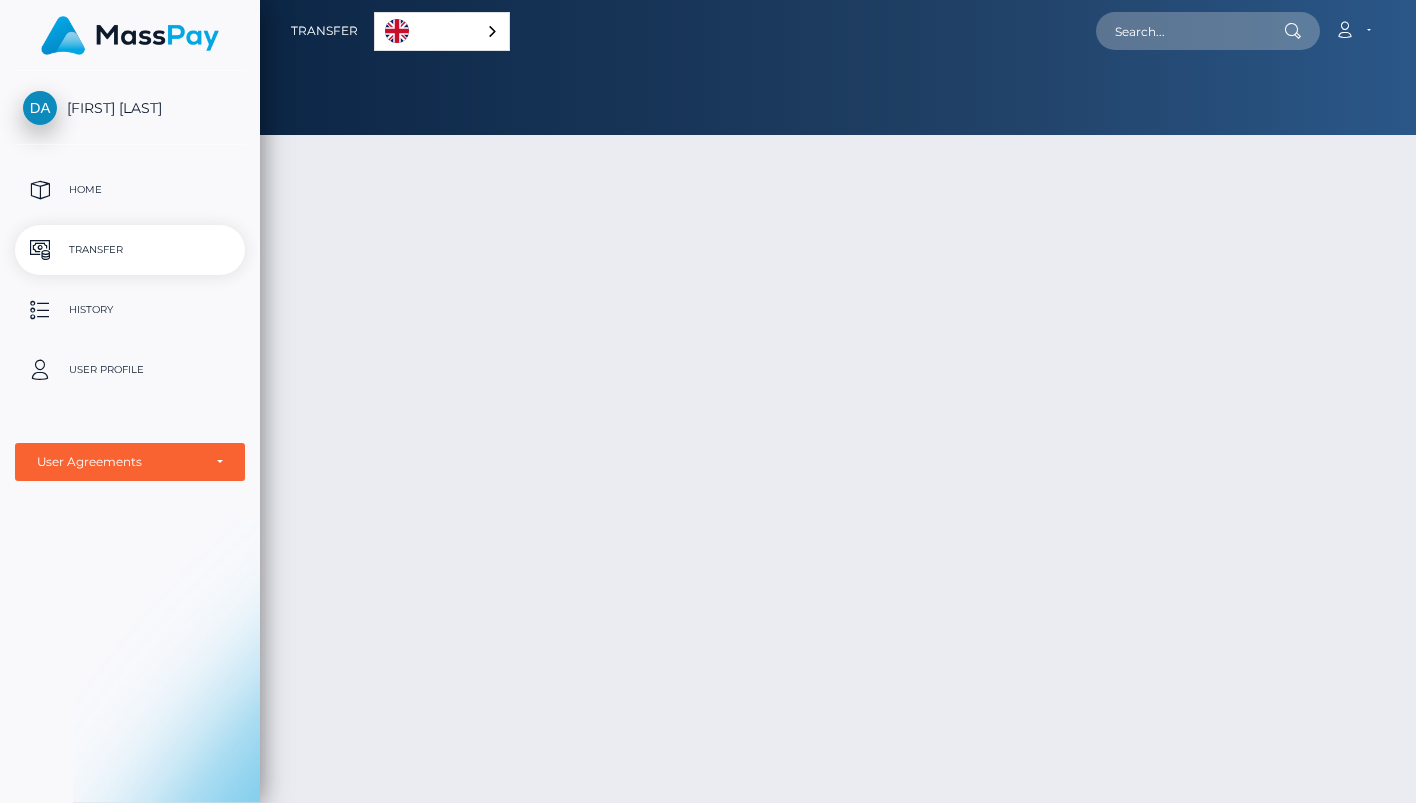 scroll, scrollTop: 0, scrollLeft: 0, axis: both 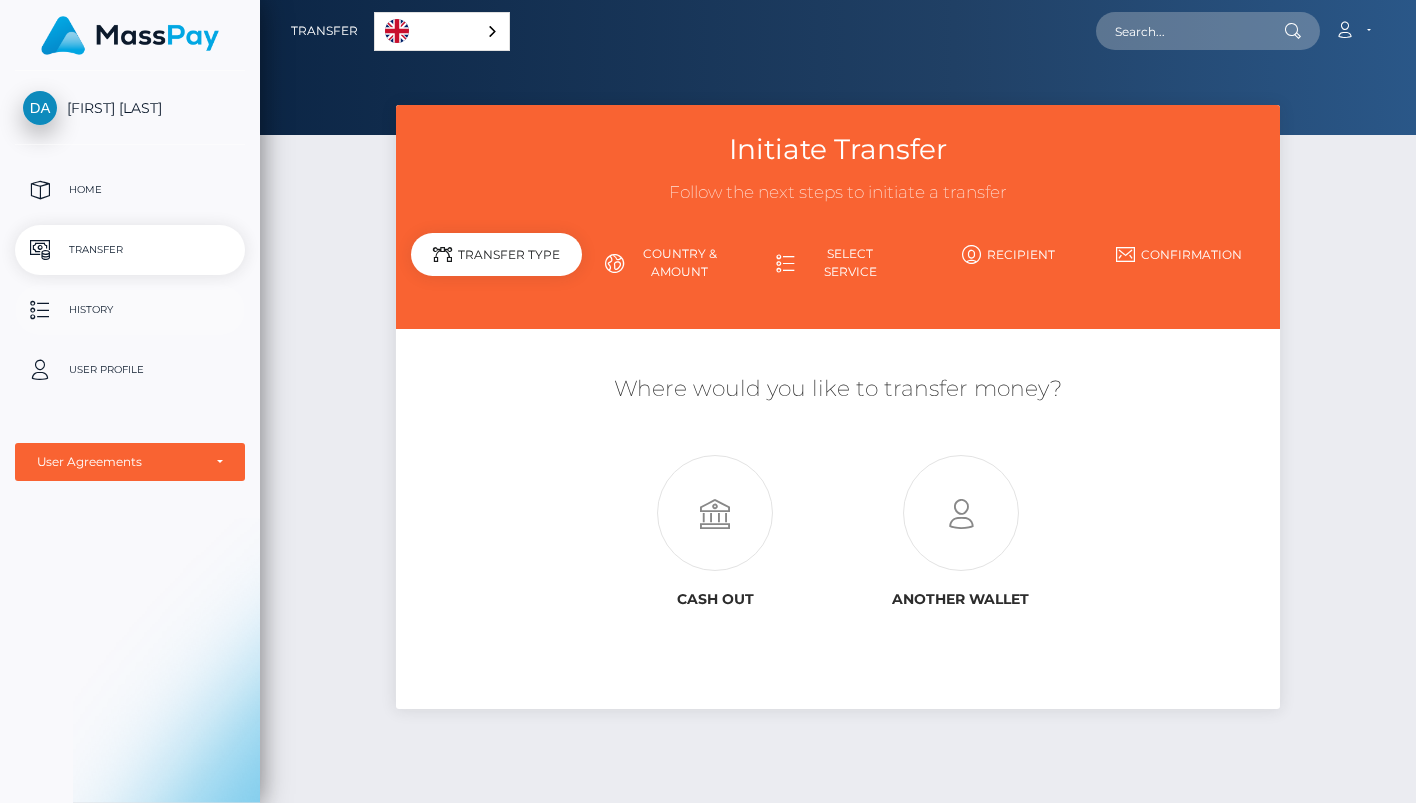 click on "History" at bounding box center (130, 310) 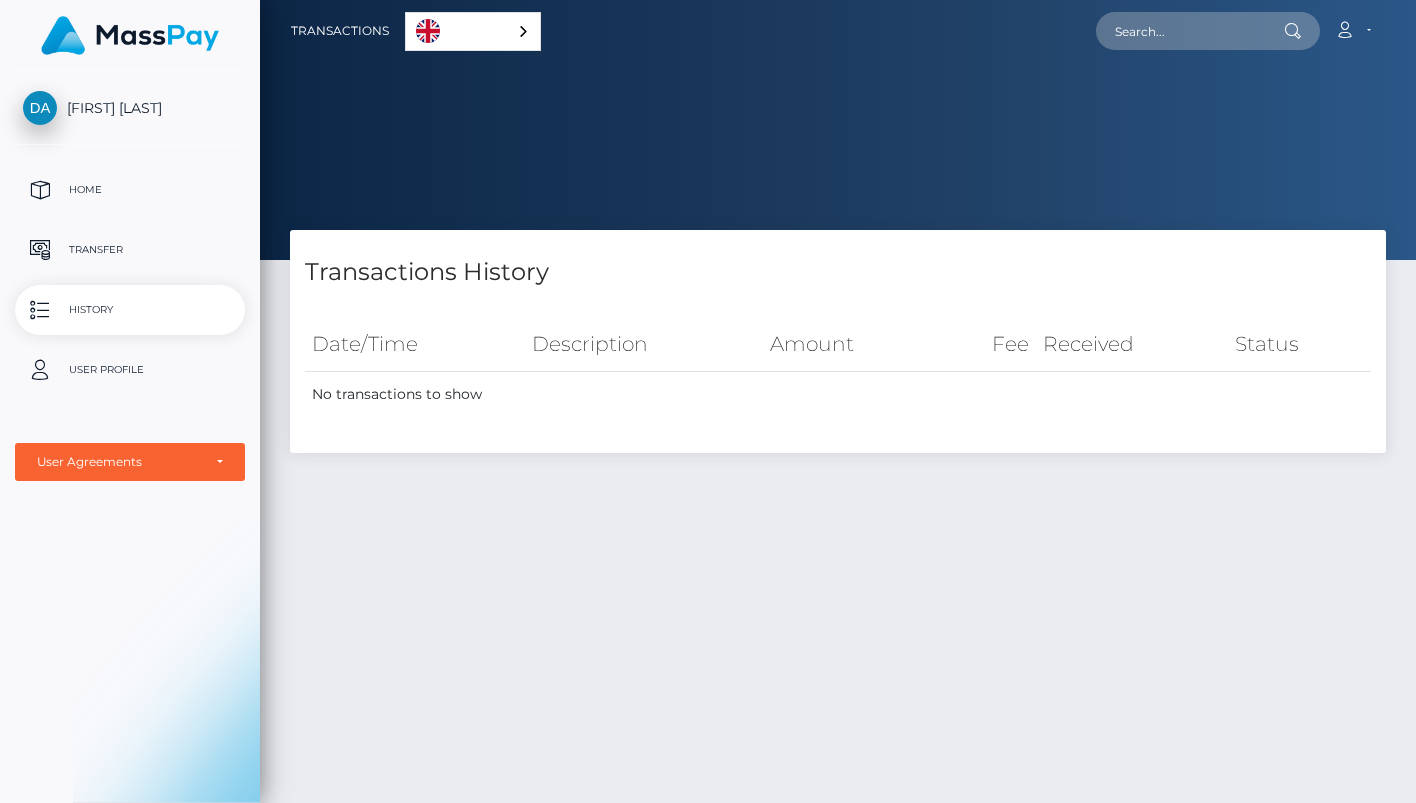 scroll, scrollTop: 0, scrollLeft: 0, axis: both 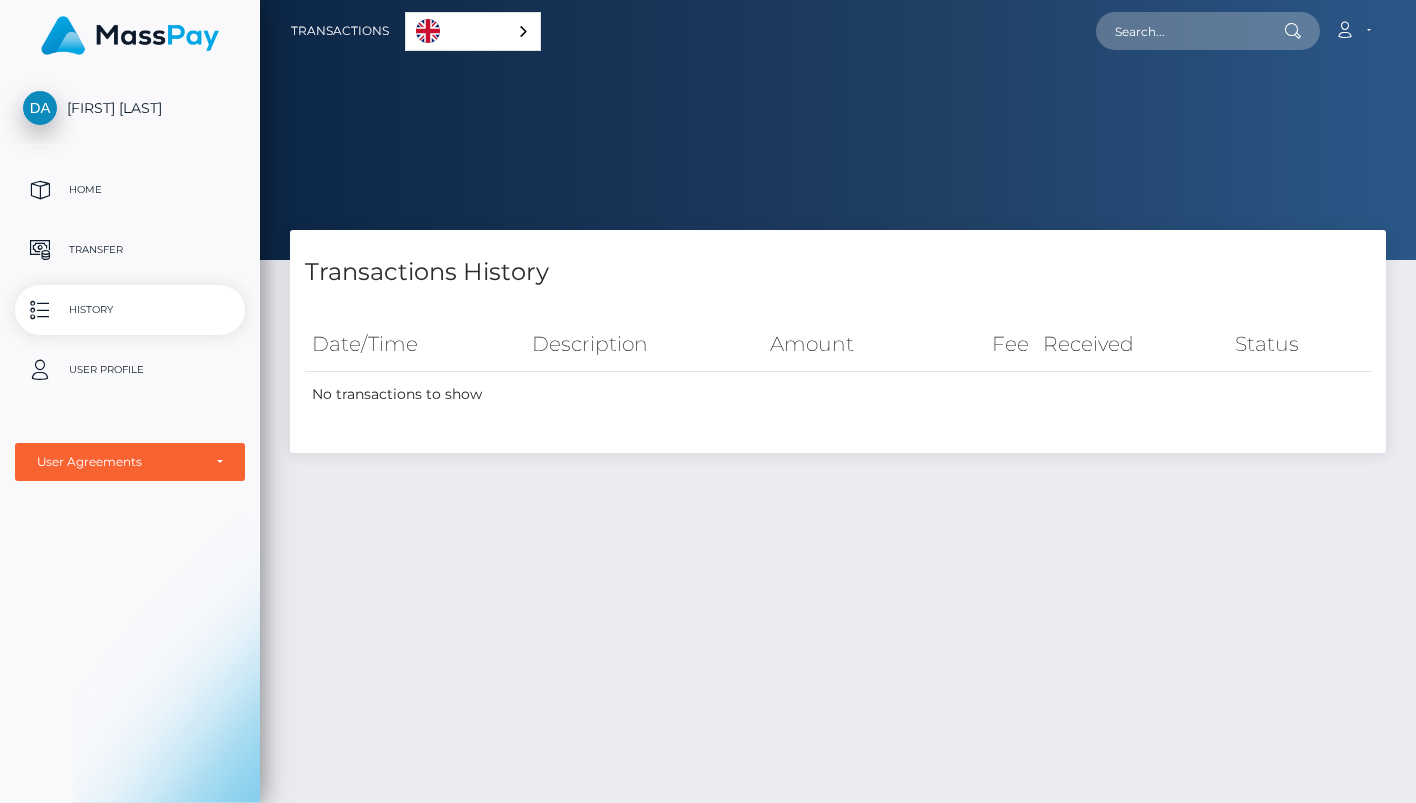 click on "User Profile" at bounding box center (130, 370) 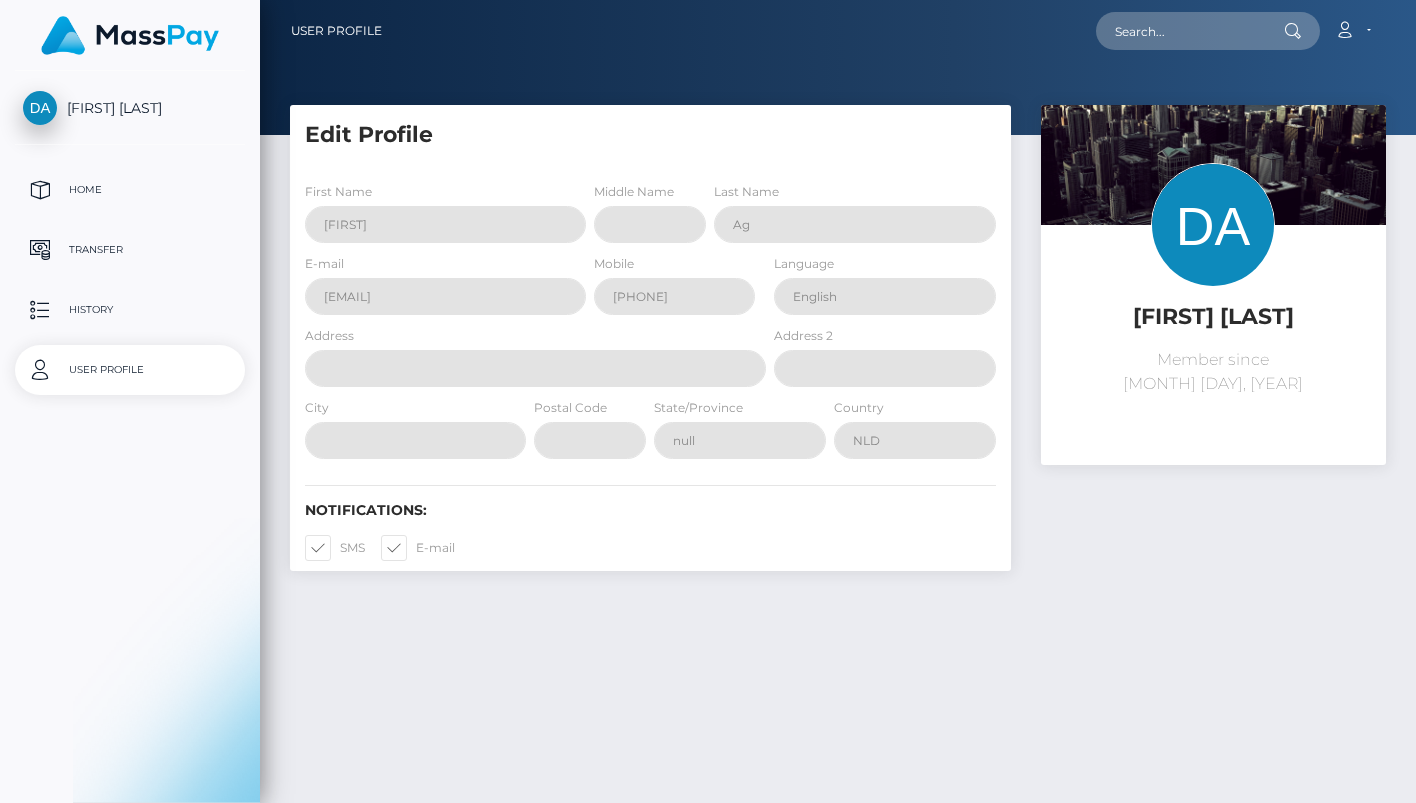 scroll, scrollTop: 0, scrollLeft: 0, axis: both 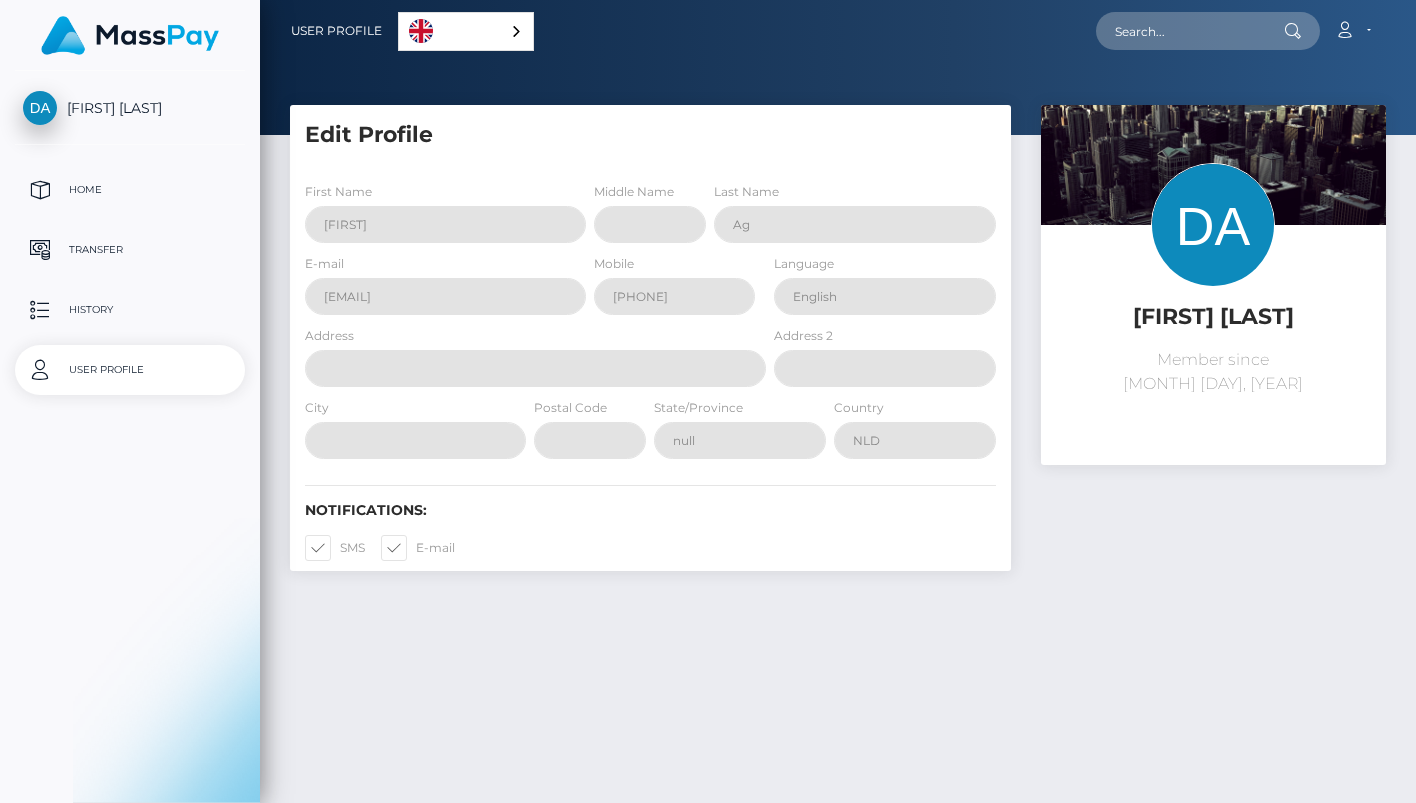 select 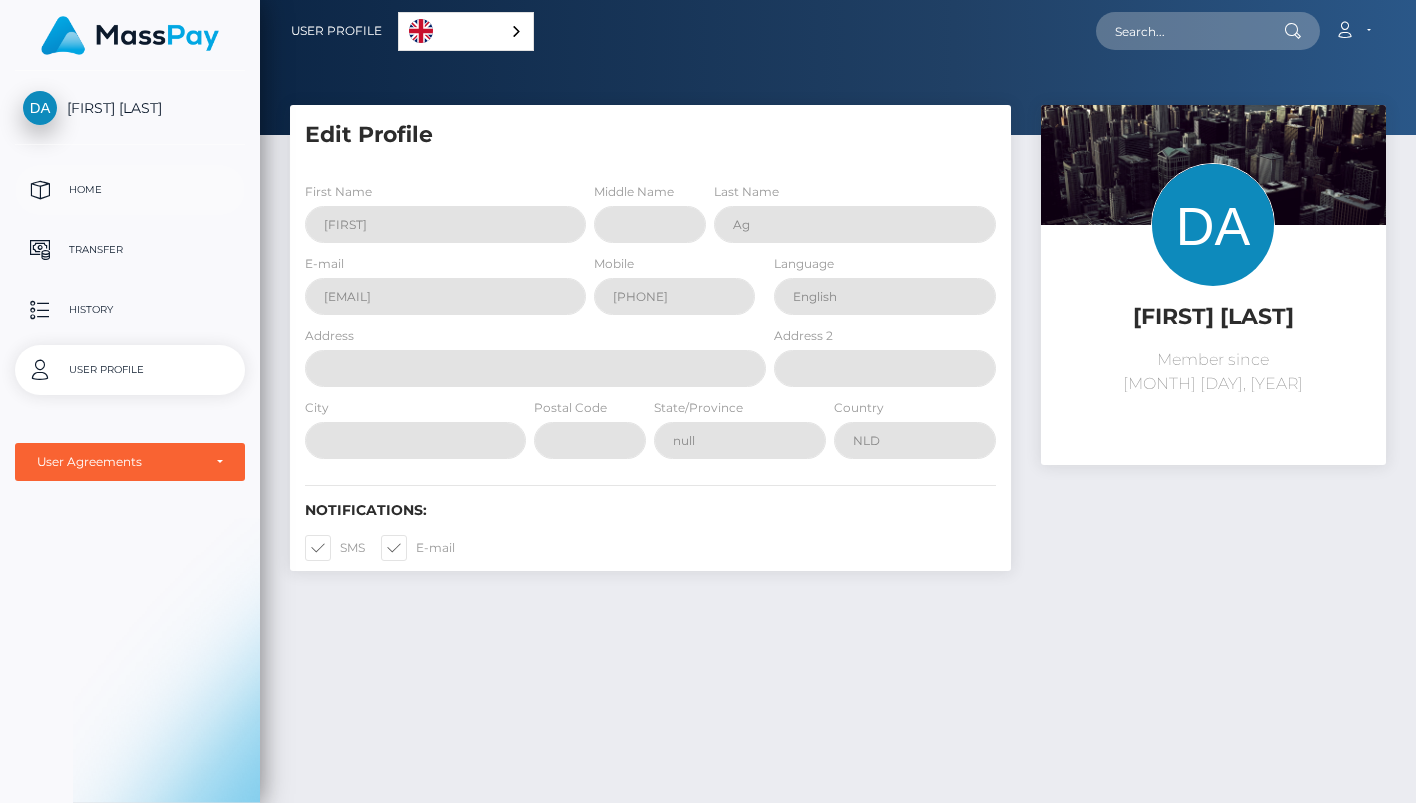 click on "Home" at bounding box center (130, 190) 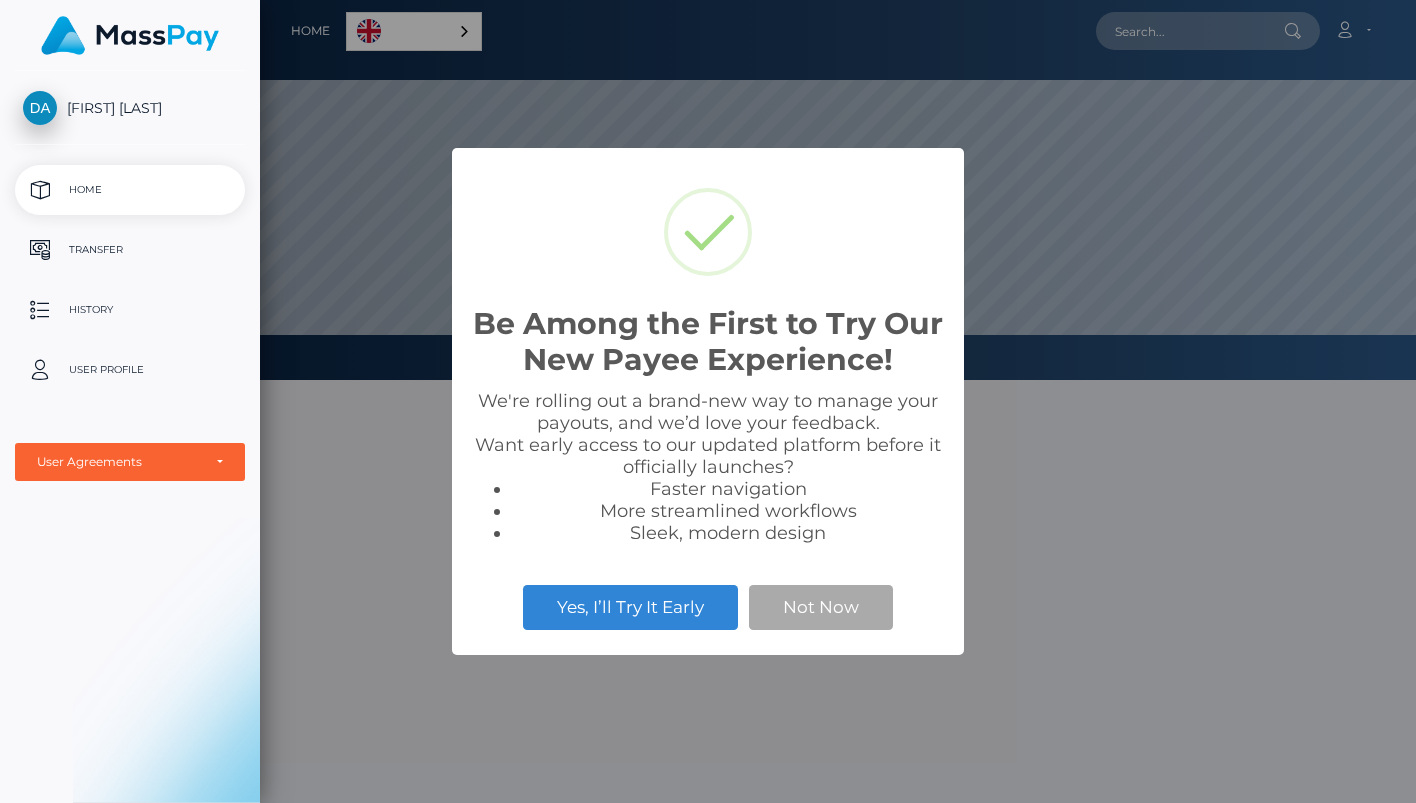 scroll, scrollTop: 0, scrollLeft: 0, axis: both 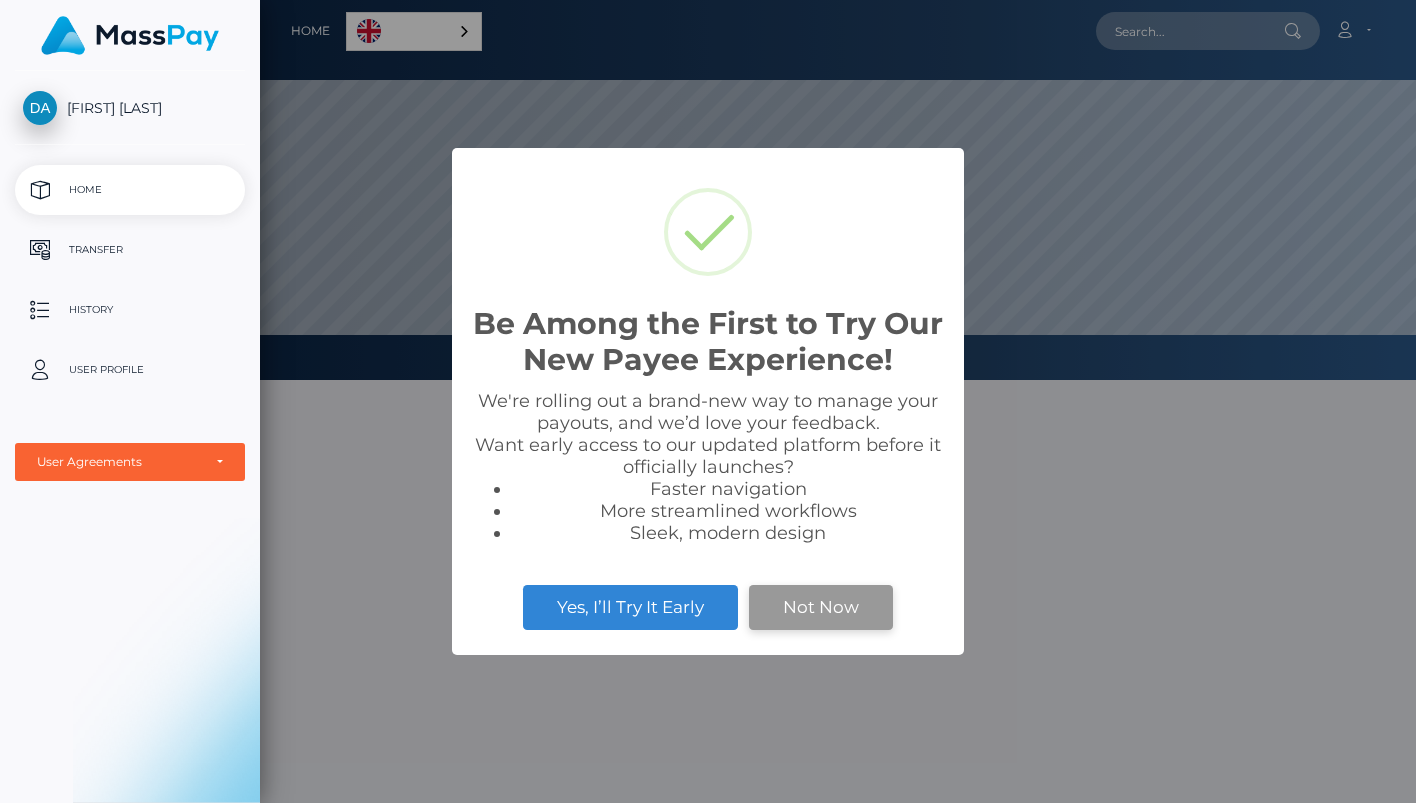 click on "Not Now" at bounding box center [821, 607] 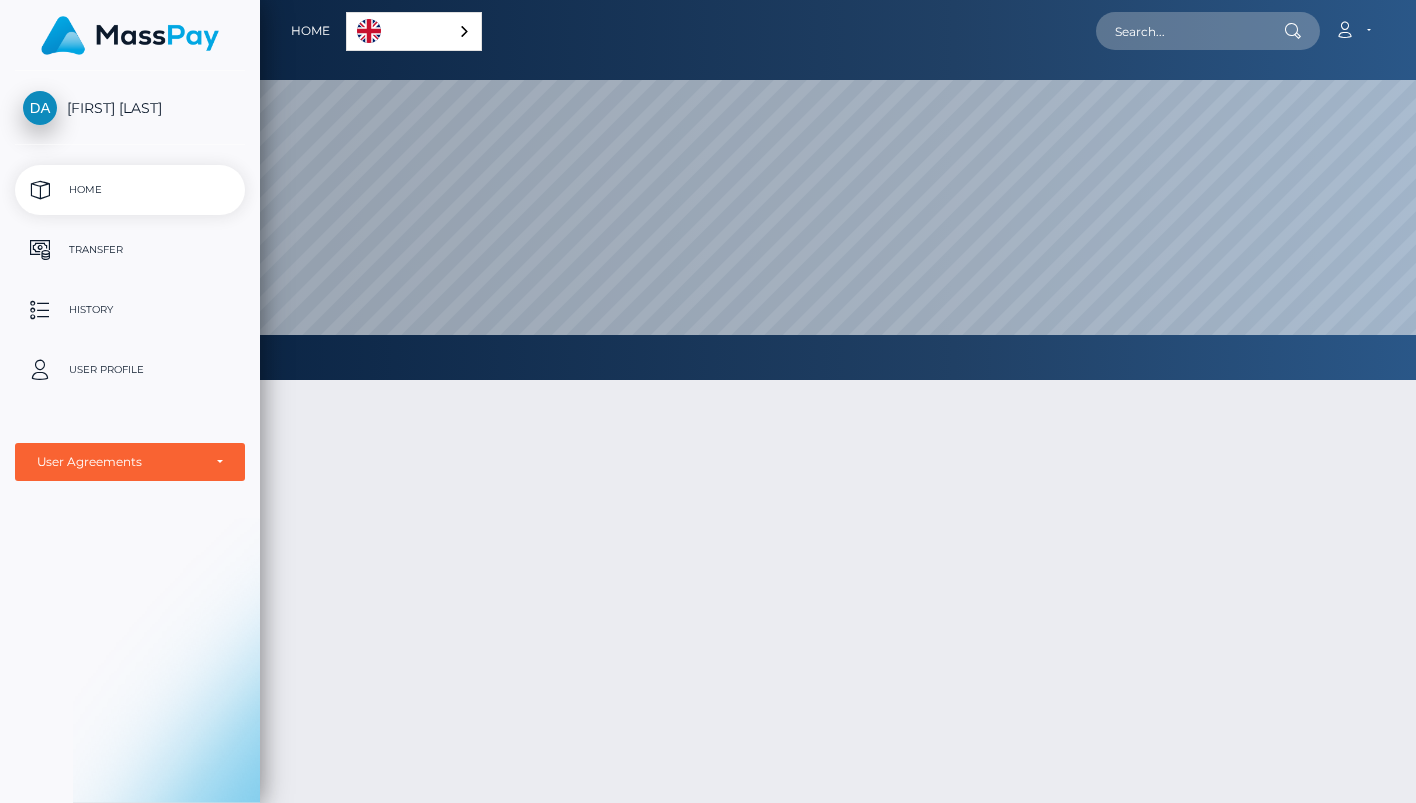 click on "[FIRST]  [LAST]
Home
Transfer
History
User Profile
MassPay Card - USD
MassPay Card - CAD" at bounding box center [130, 435] 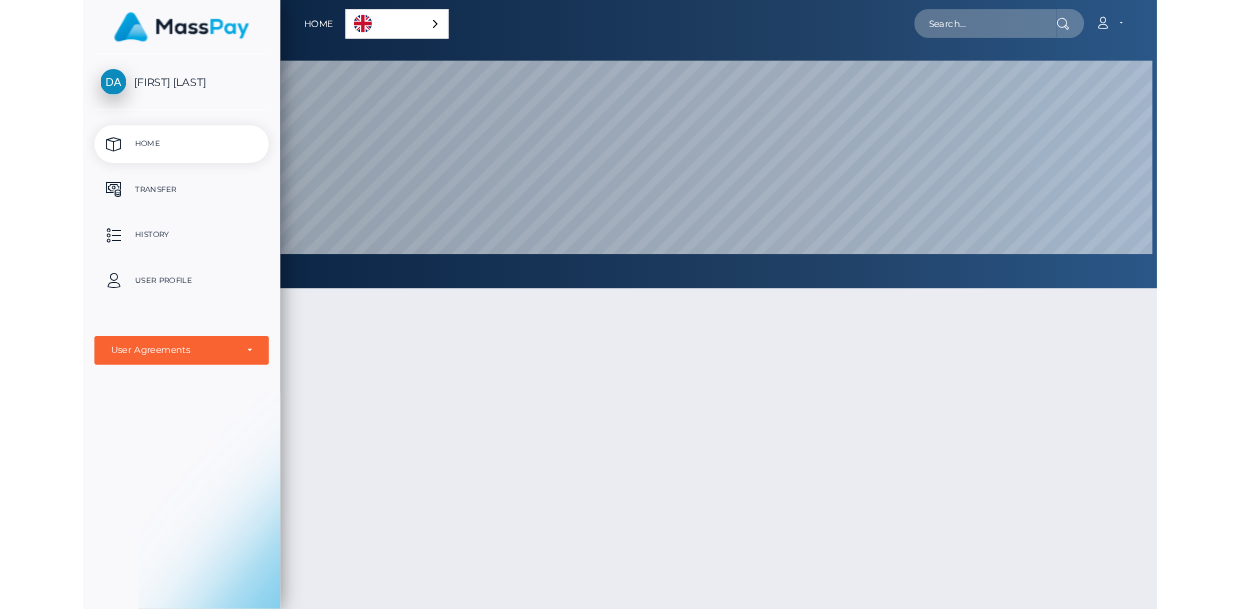 scroll, scrollTop: 380, scrollLeft: 979, axis: both 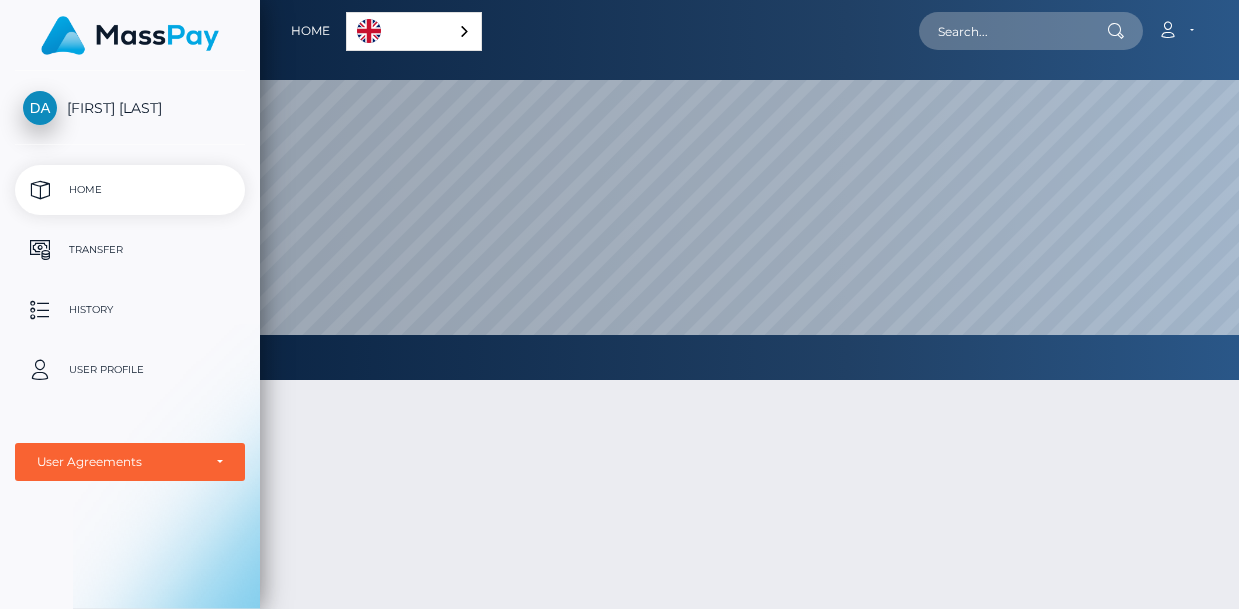 click at bounding box center [749, 593] 